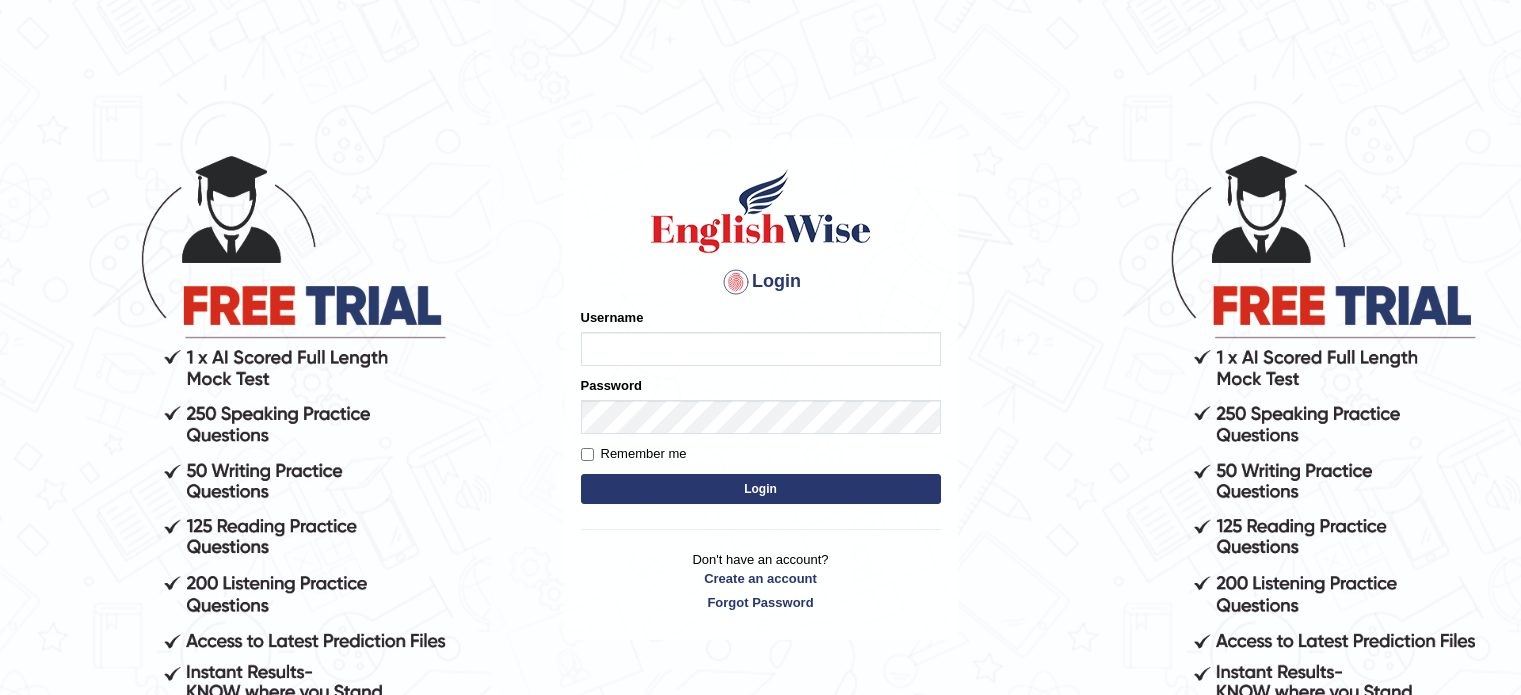 scroll, scrollTop: 0, scrollLeft: 0, axis: both 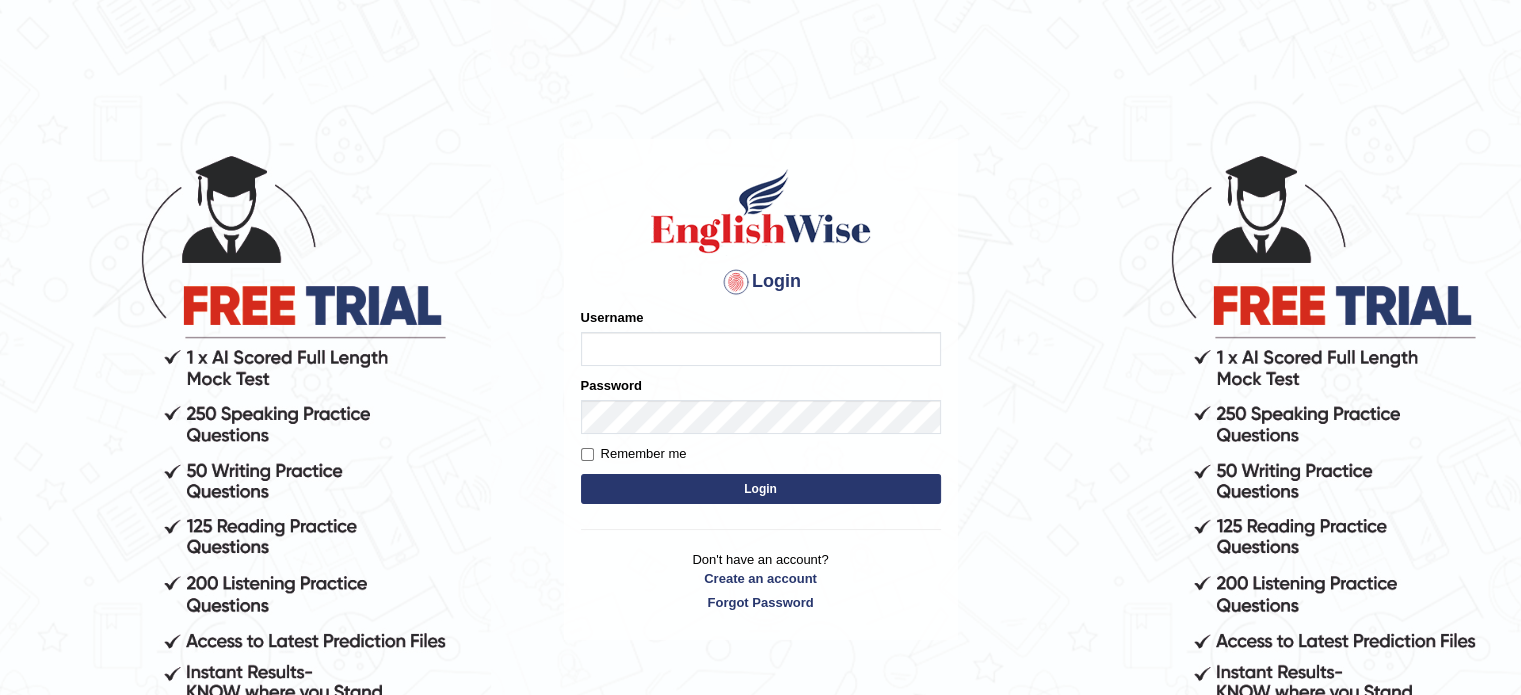 type on "[FIRST]" 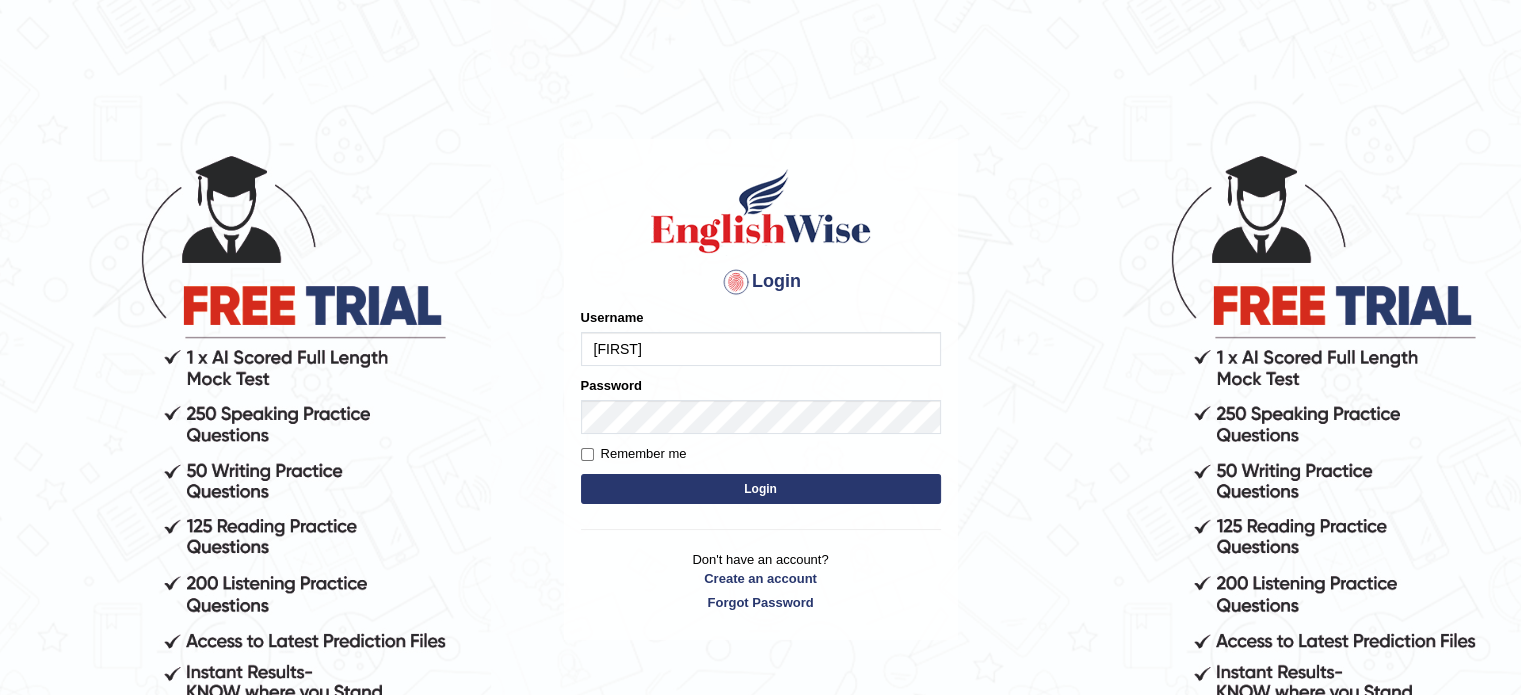 click on "Login" at bounding box center [761, 489] 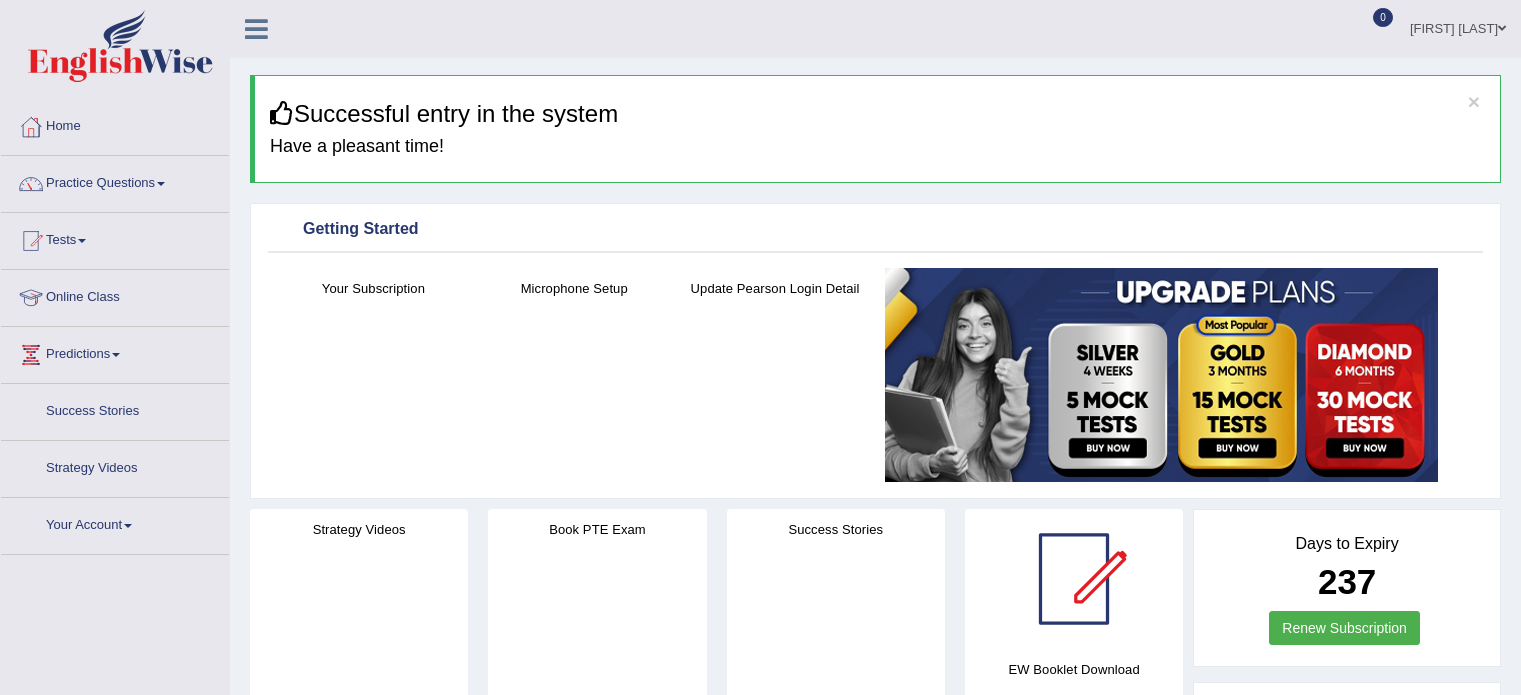scroll, scrollTop: 0, scrollLeft: 0, axis: both 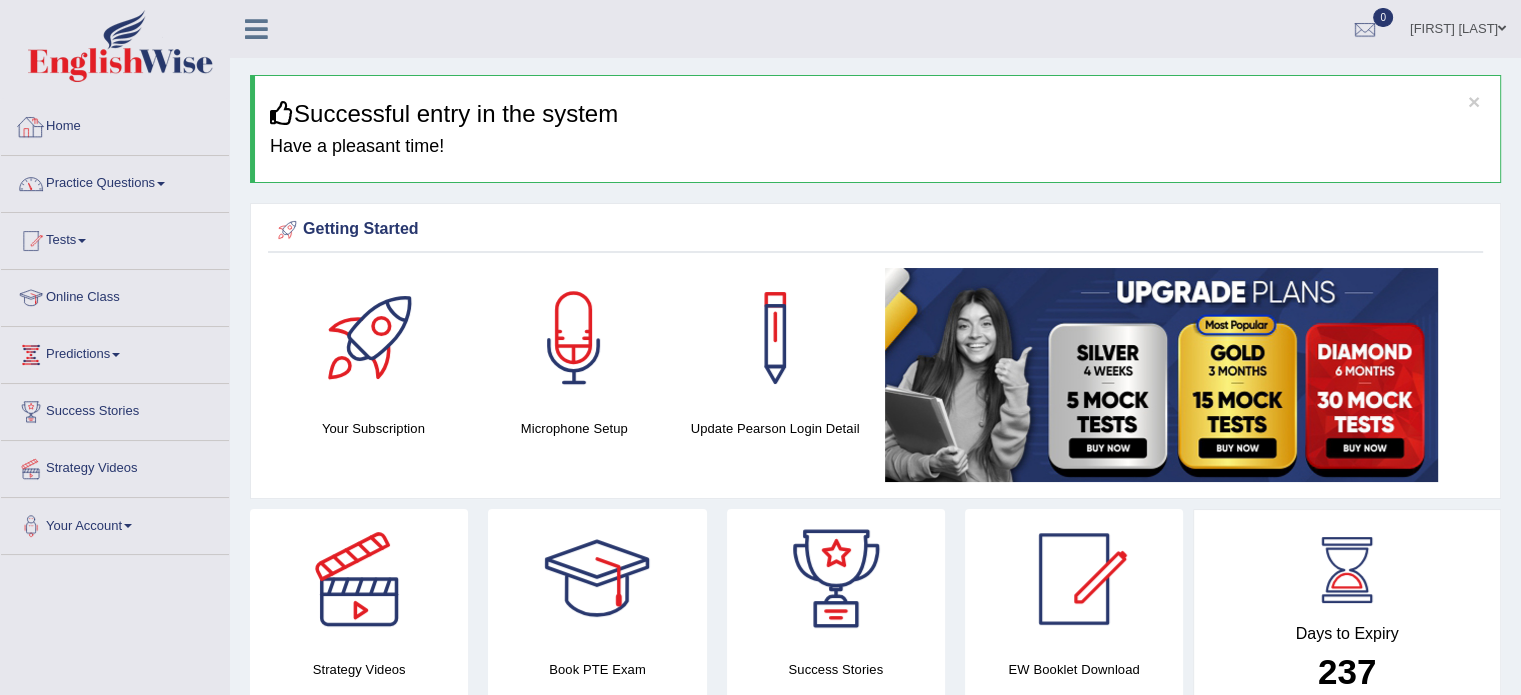 click on "Home" at bounding box center (115, 124) 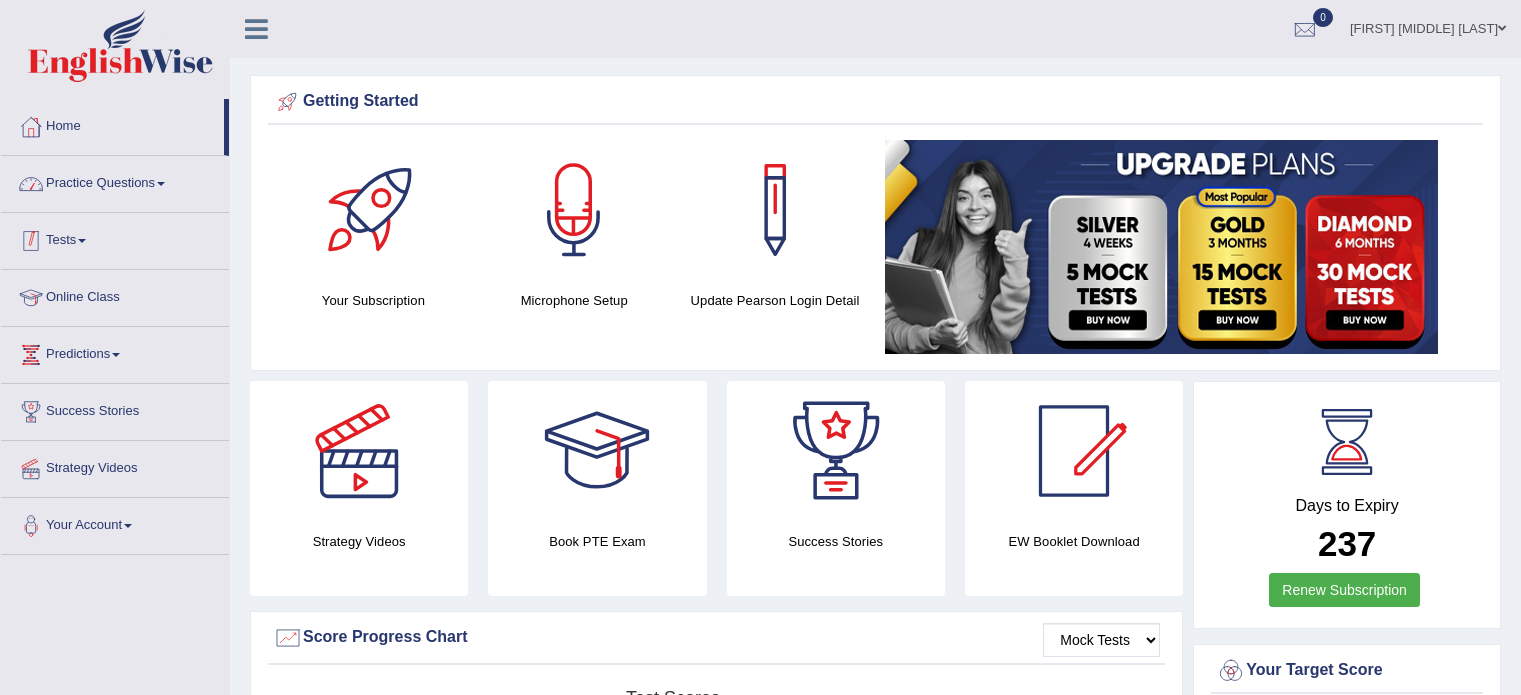 scroll, scrollTop: 0, scrollLeft: 0, axis: both 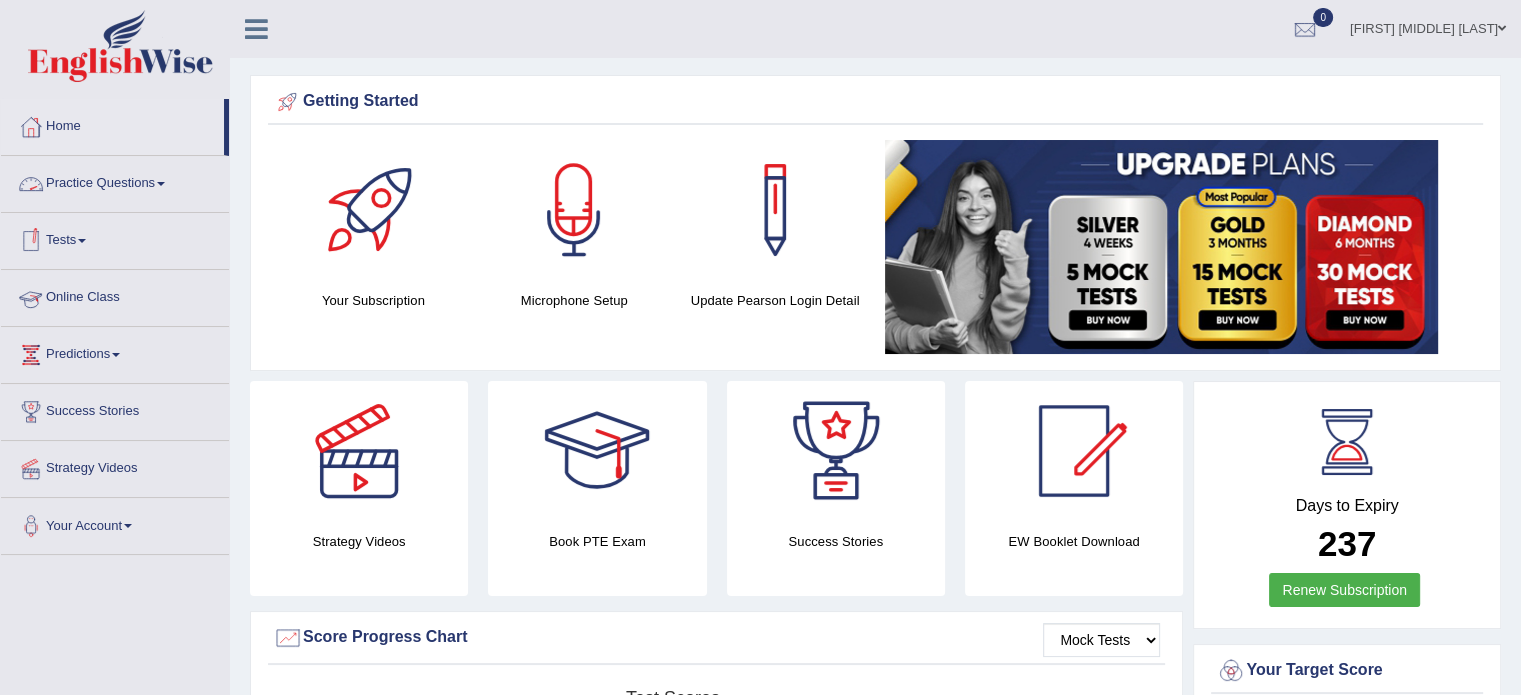 click on "Online Class" at bounding box center [115, 295] 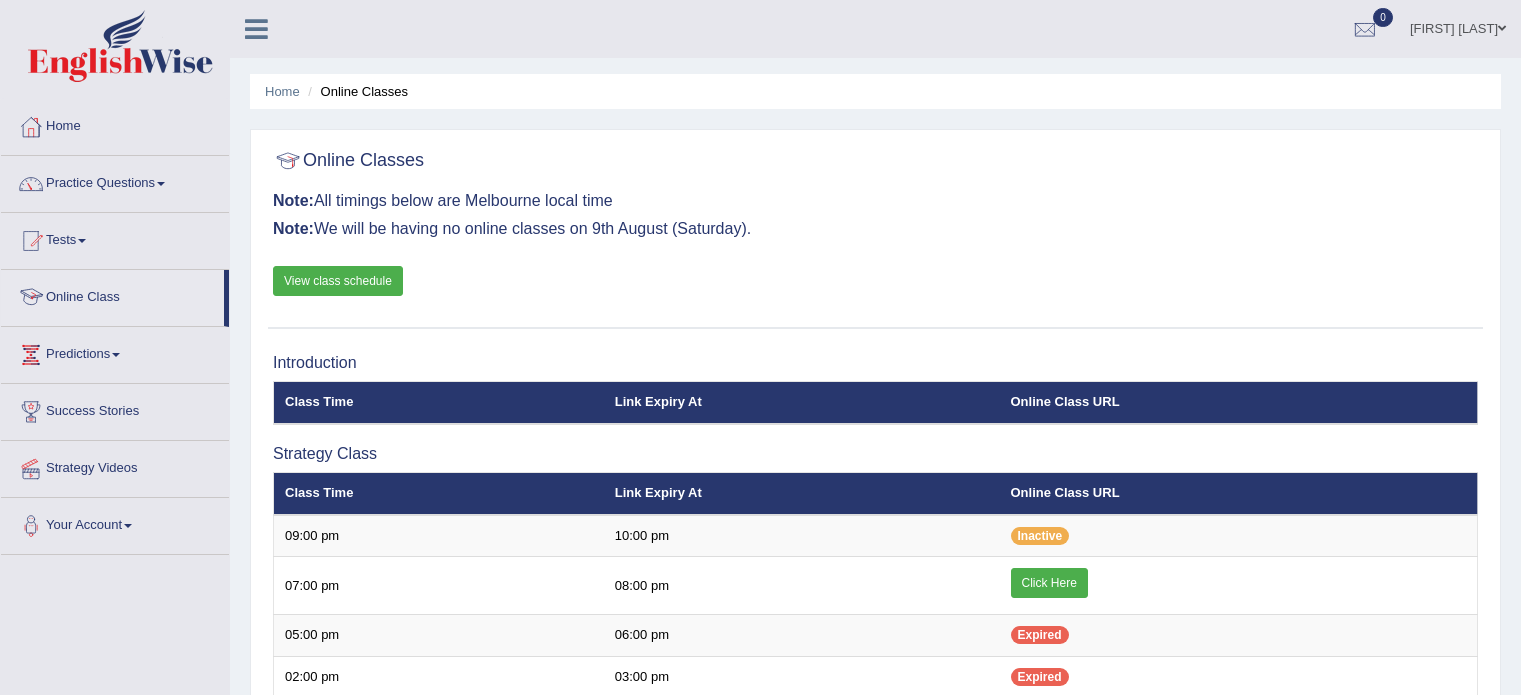 scroll, scrollTop: 0, scrollLeft: 0, axis: both 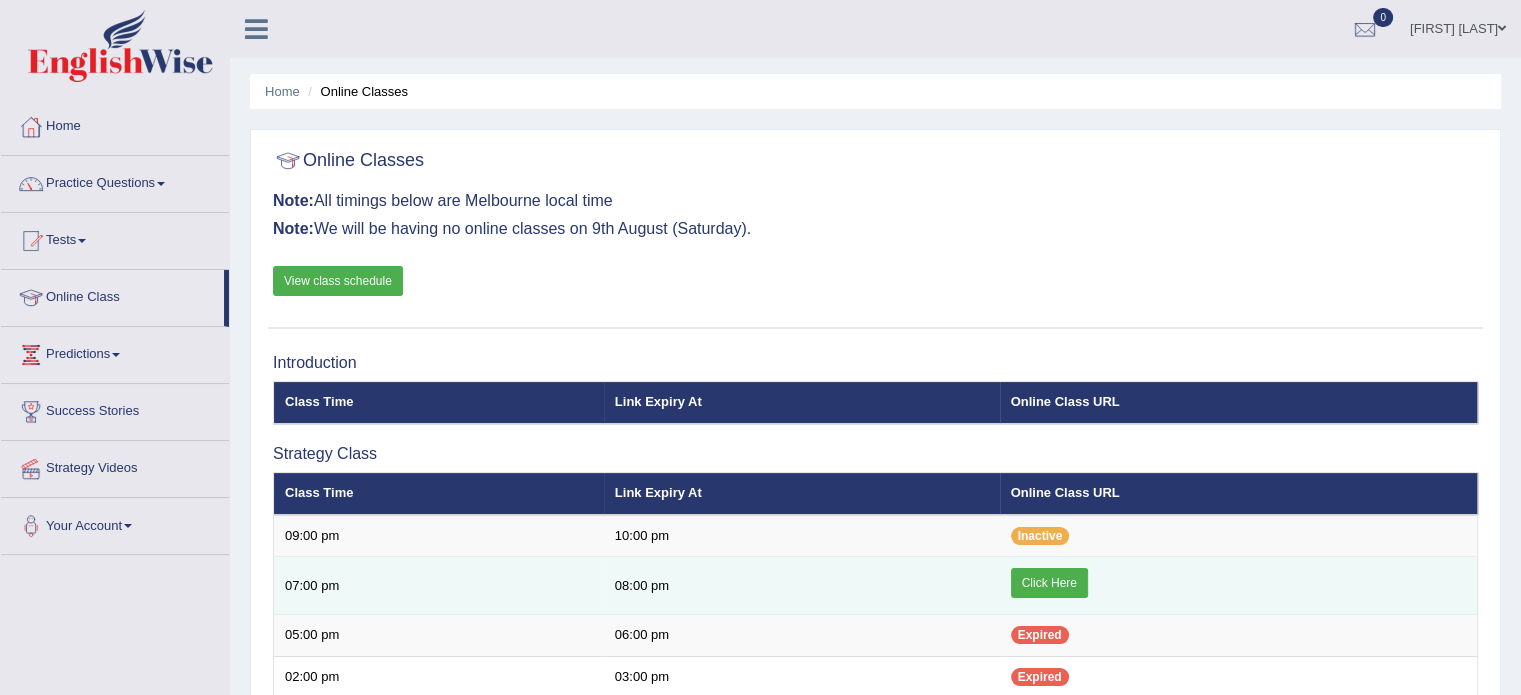 click on "Click Here" at bounding box center (1049, 583) 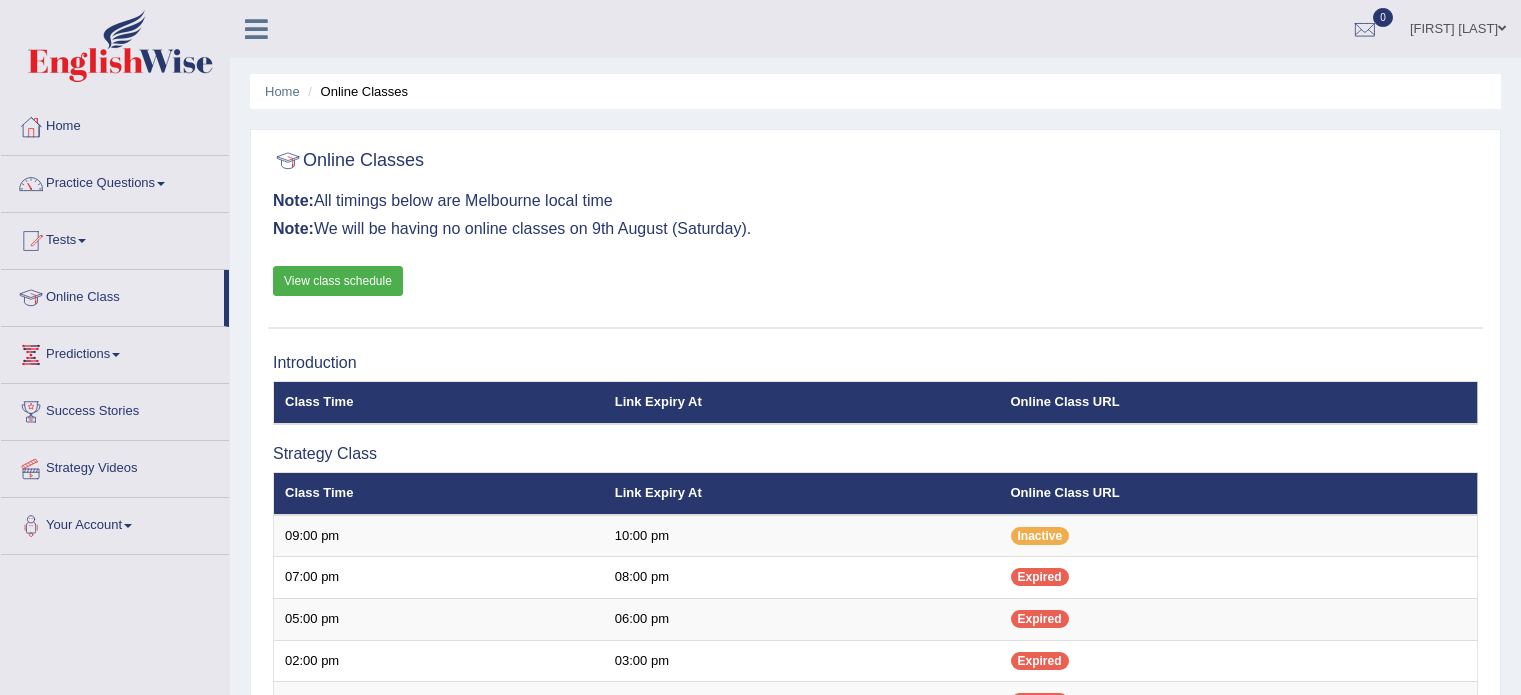 scroll, scrollTop: 0, scrollLeft: 0, axis: both 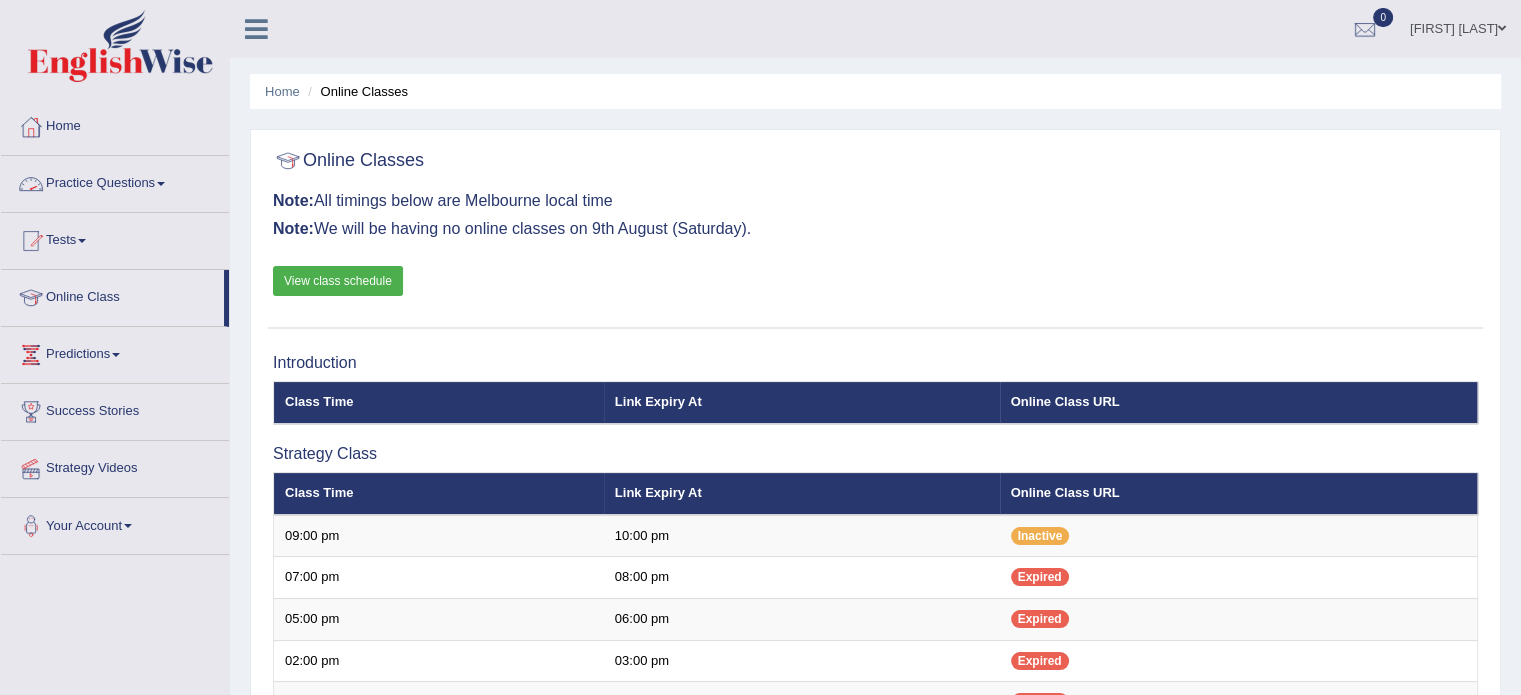 click at bounding box center [161, 184] 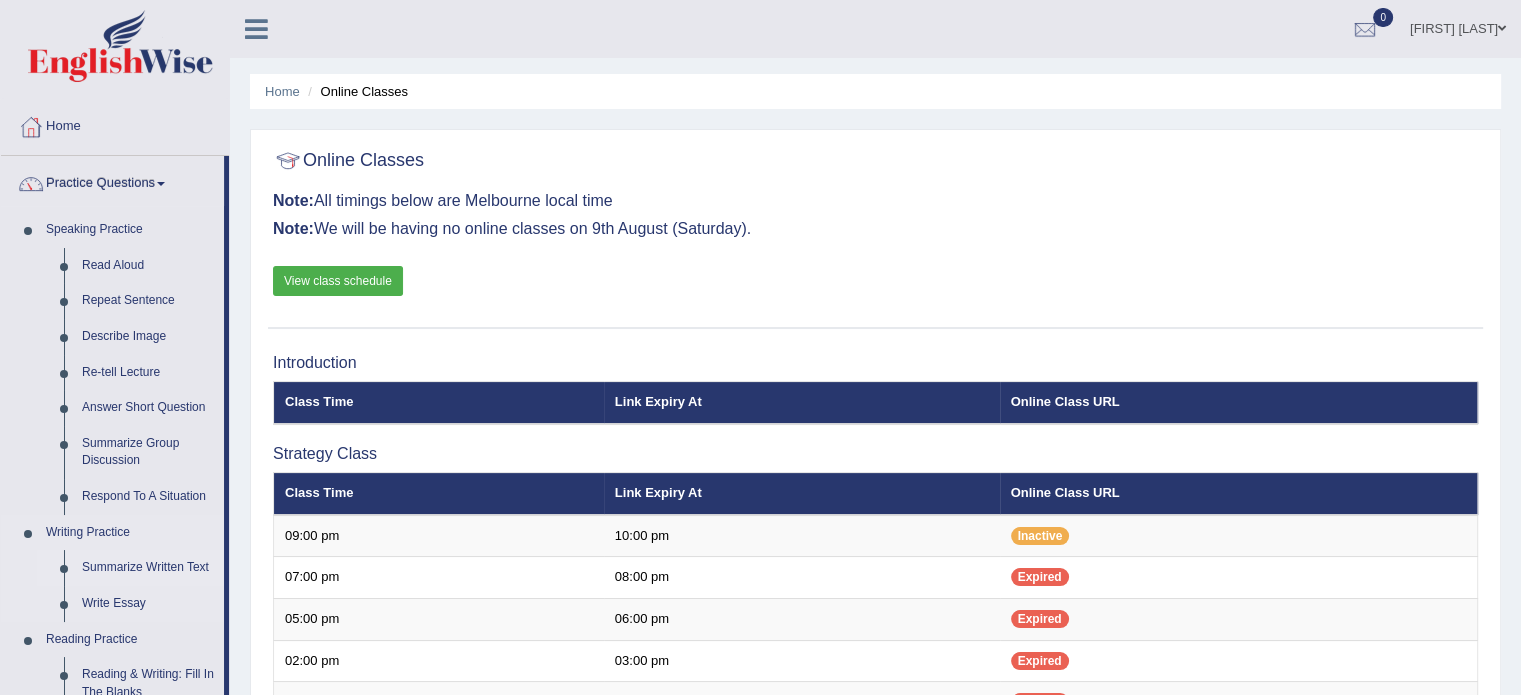 click on "Summarize Written Text" at bounding box center [148, 568] 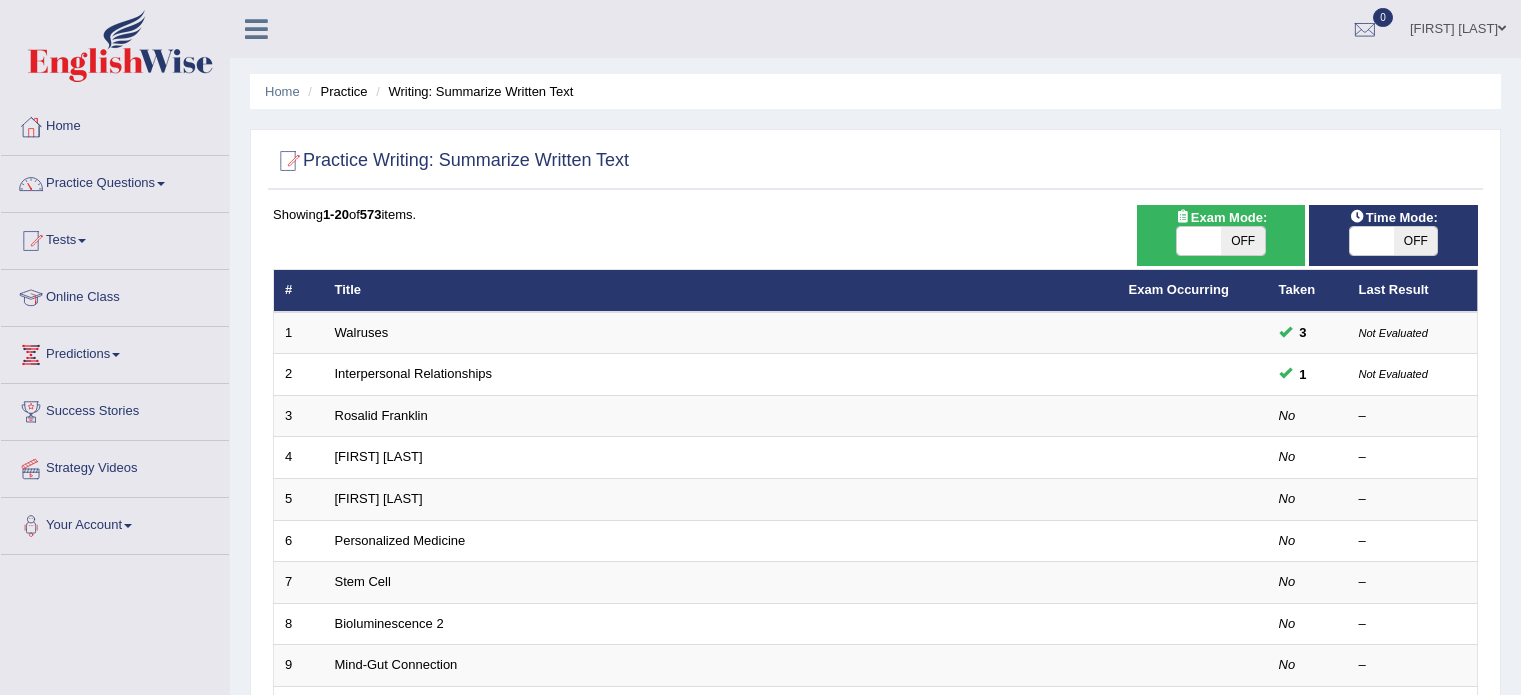 scroll, scrollTop: 0, scrollLeft: 0, axis: both 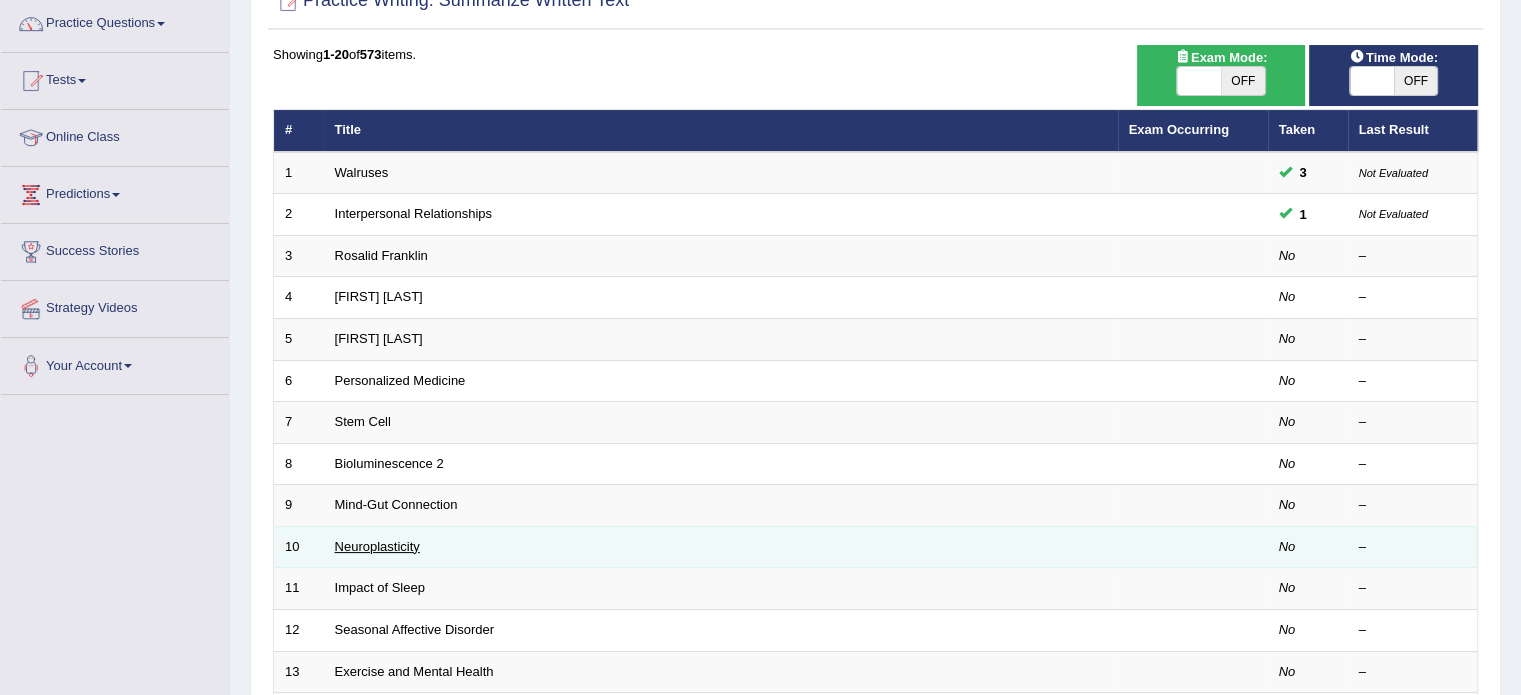click on "Neuroplasticity" at bounding box center (377, 546) 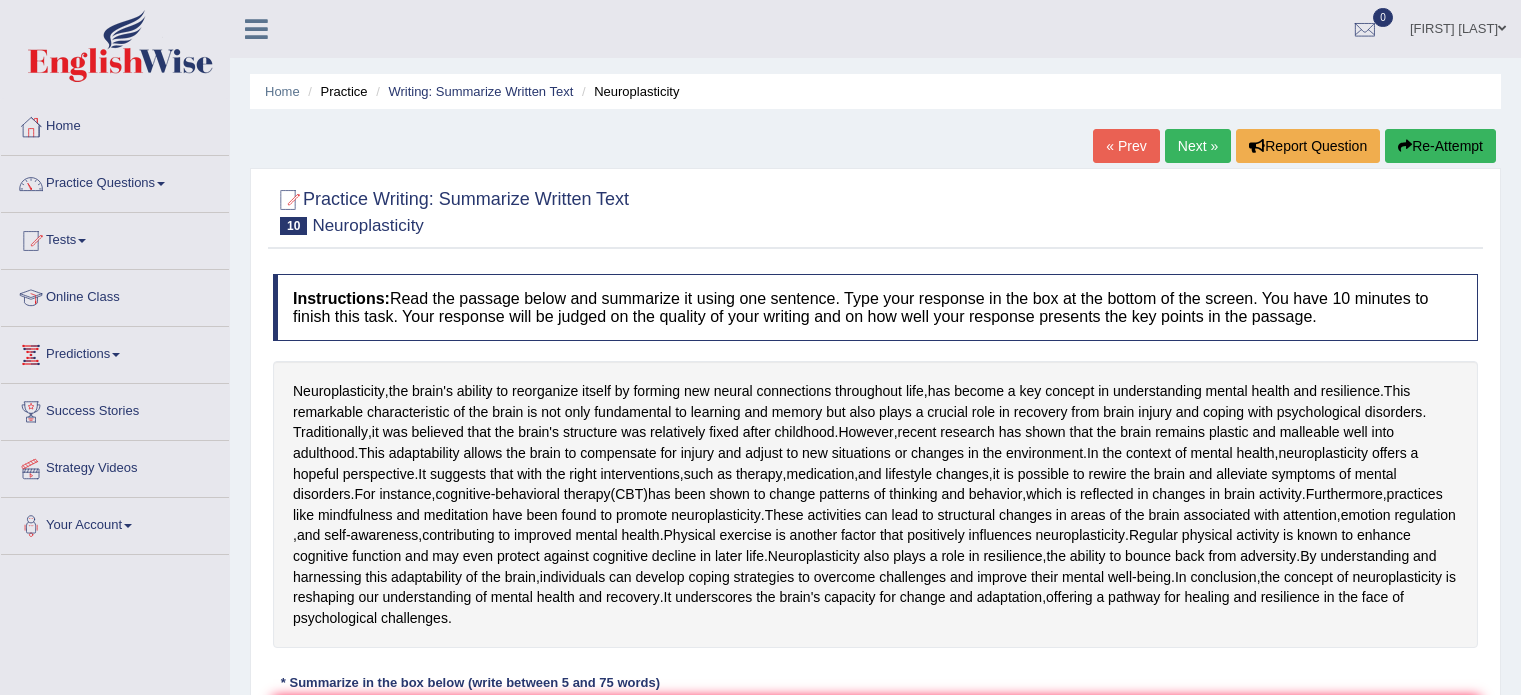 scroll, scrollTop: 0, scrollLeft: 0, axis: both 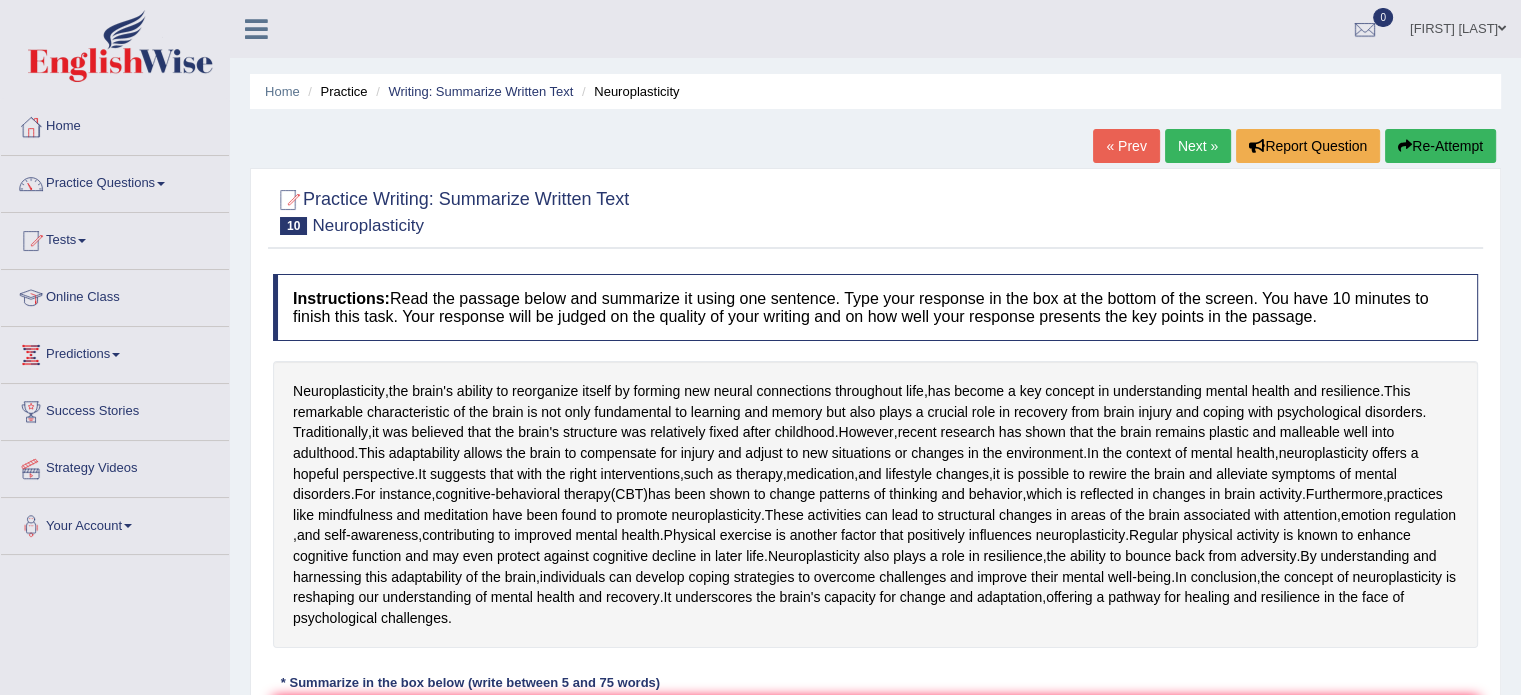 click on "« Prev" at bounding box center (1126, 146) 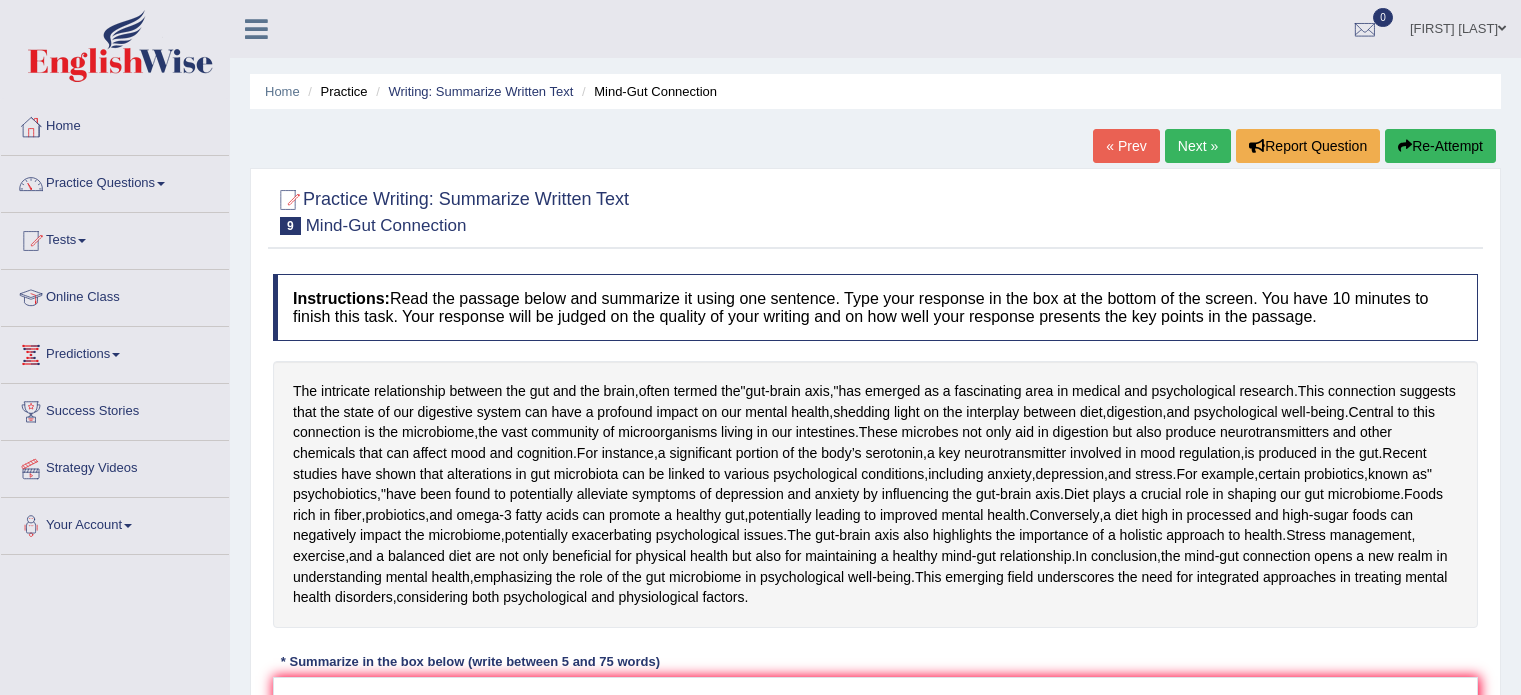 scroll, scrollTop: 0, scrollLeft: 0, axis: both 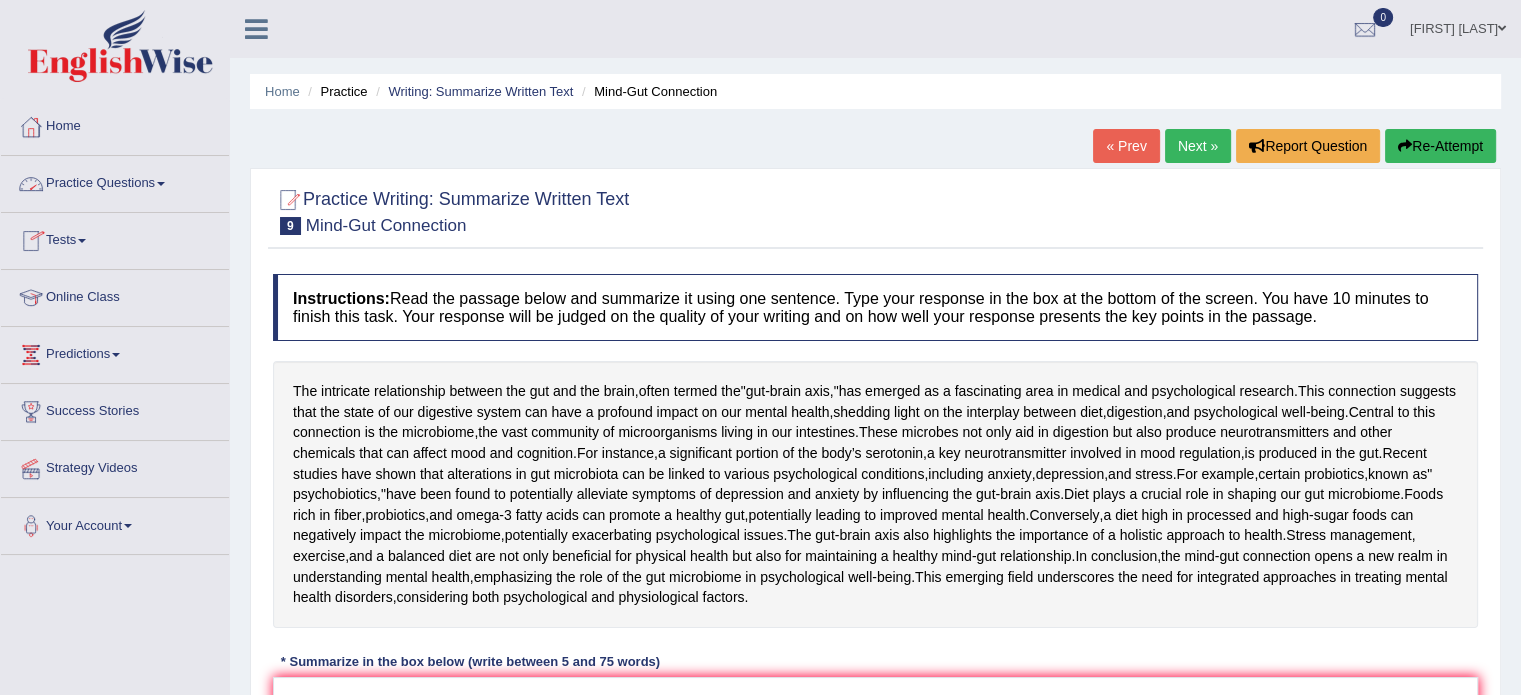 click on "Practice Questions" at bounding box center [115, 181] 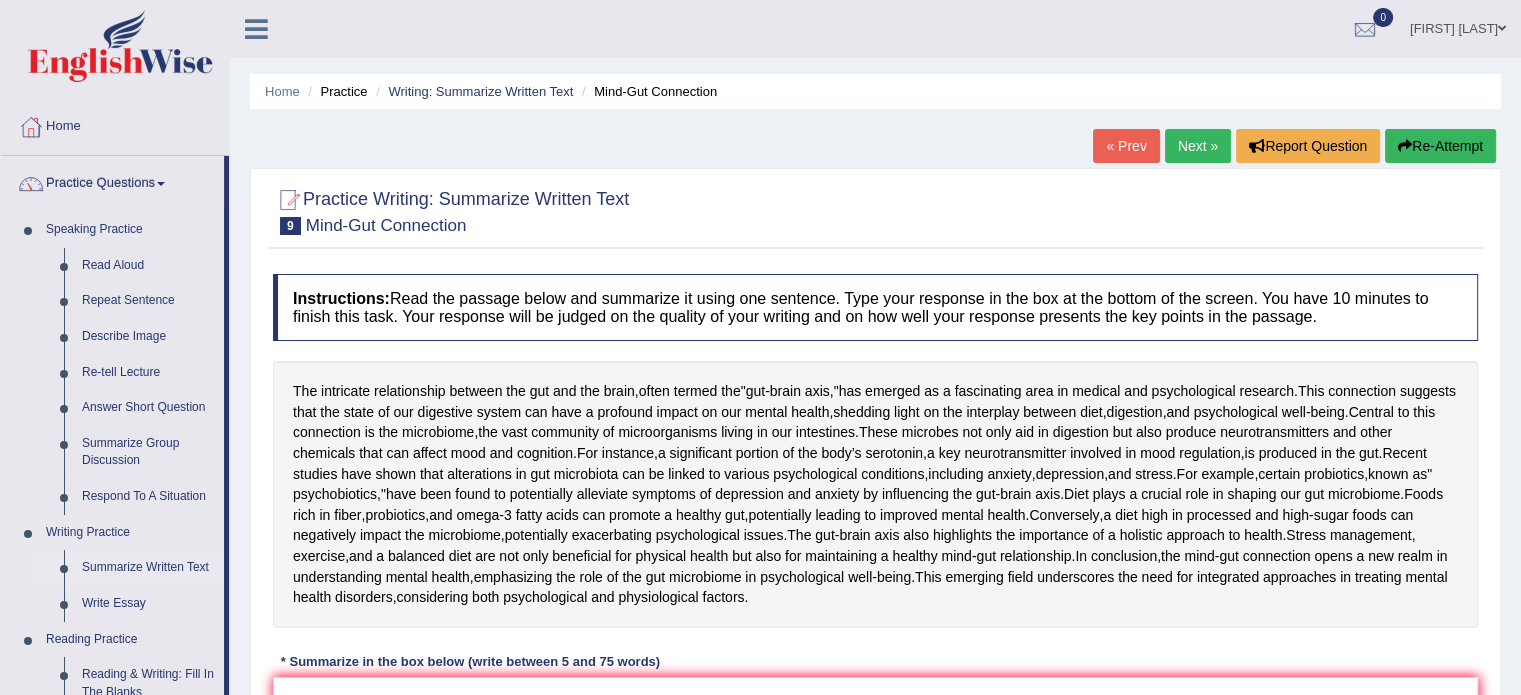 click on "Summarize Written Text" at bounding box center [148, 568] 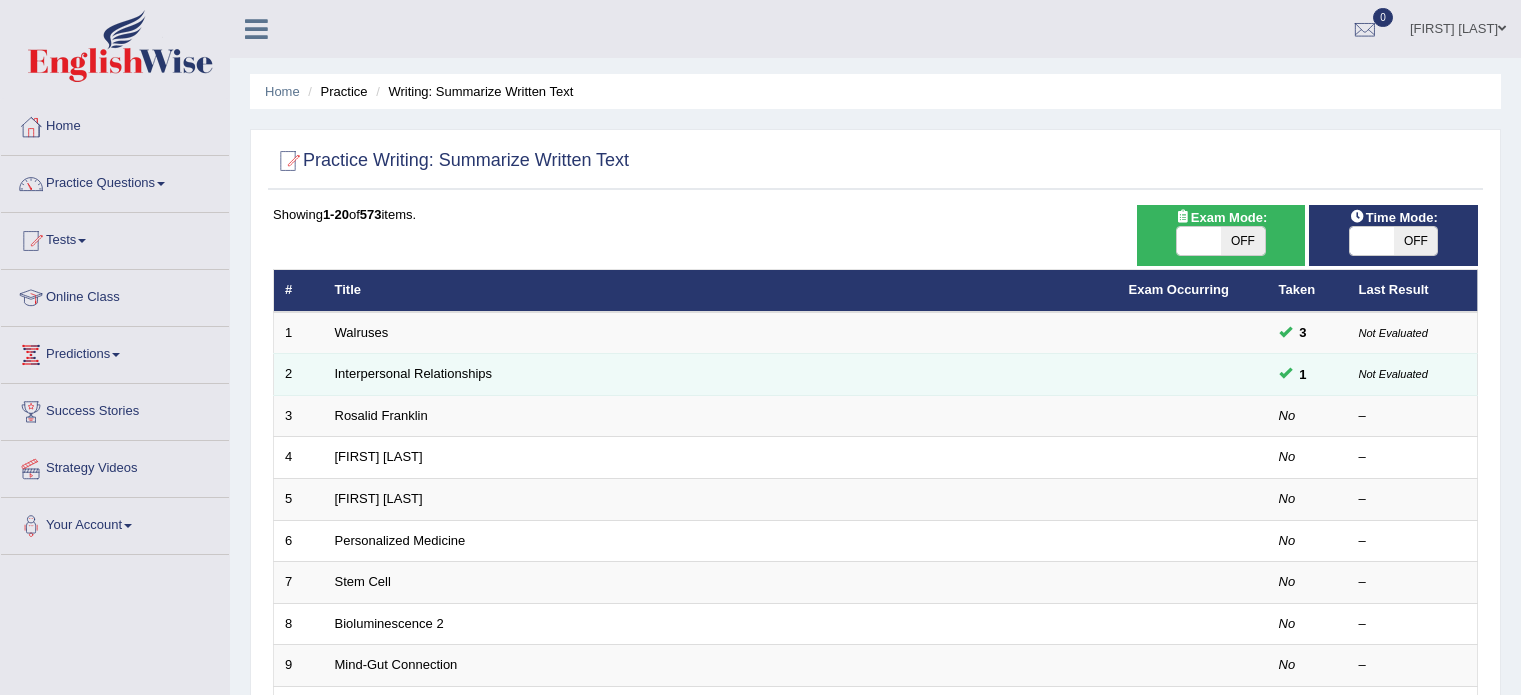 scroll, scrollTop: 0, scrollLeft: 0, axis: both 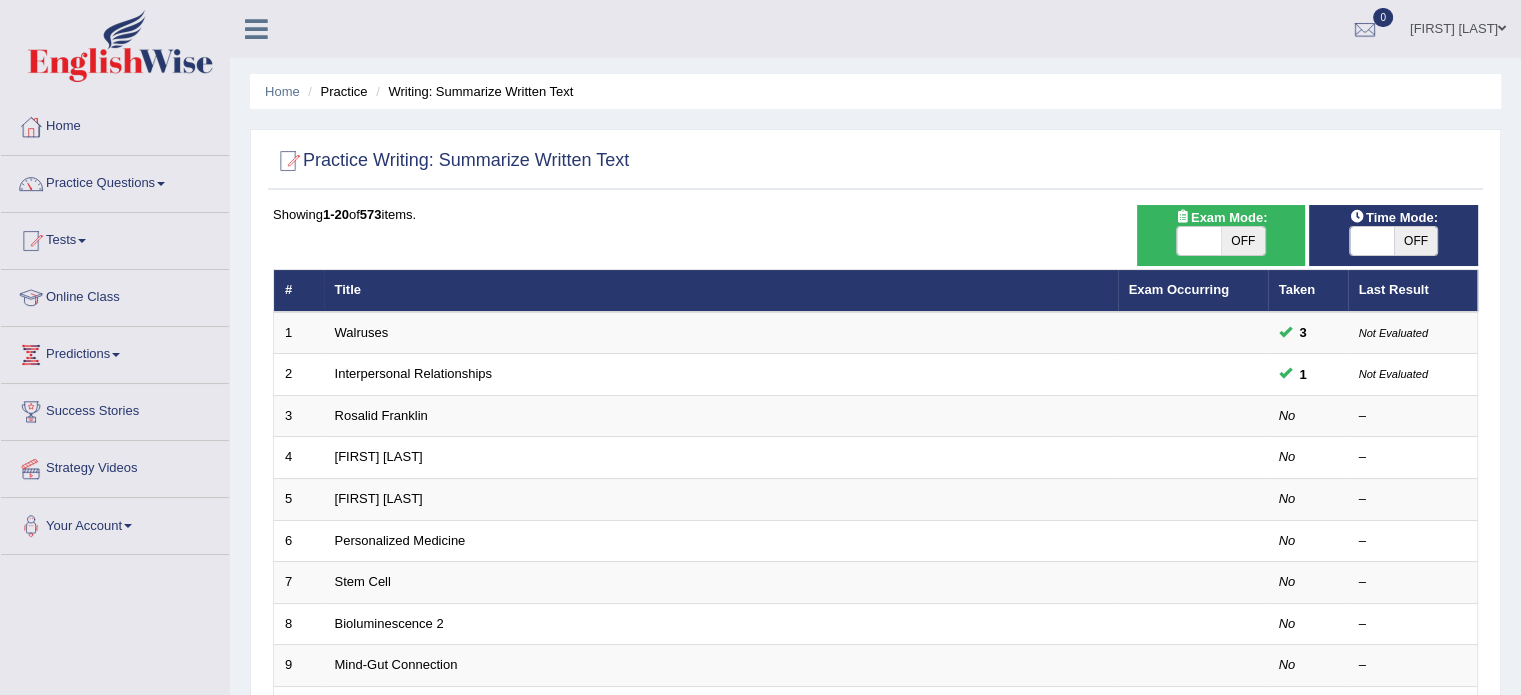 click on "OFF" at bounding box center (1243, 241) 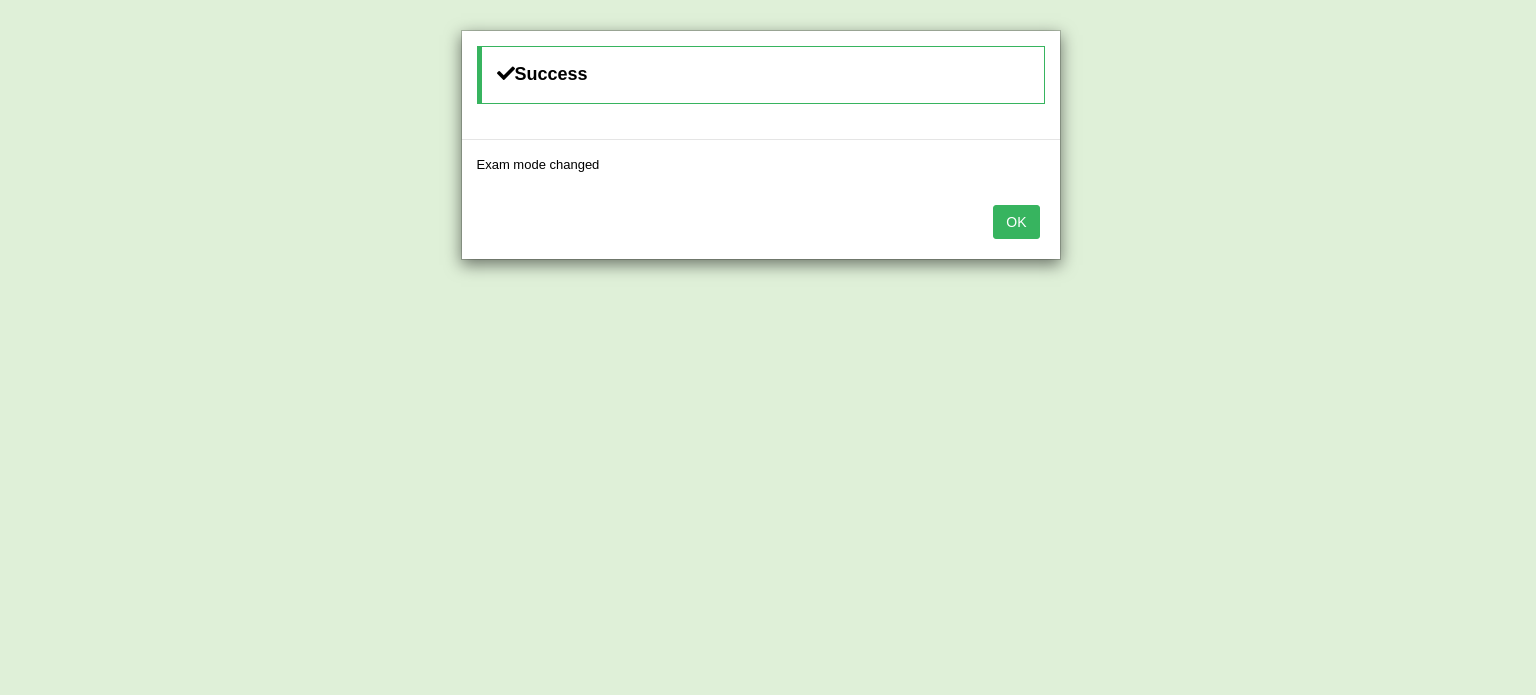 click on "OK" at bounding box center [1016, 222] 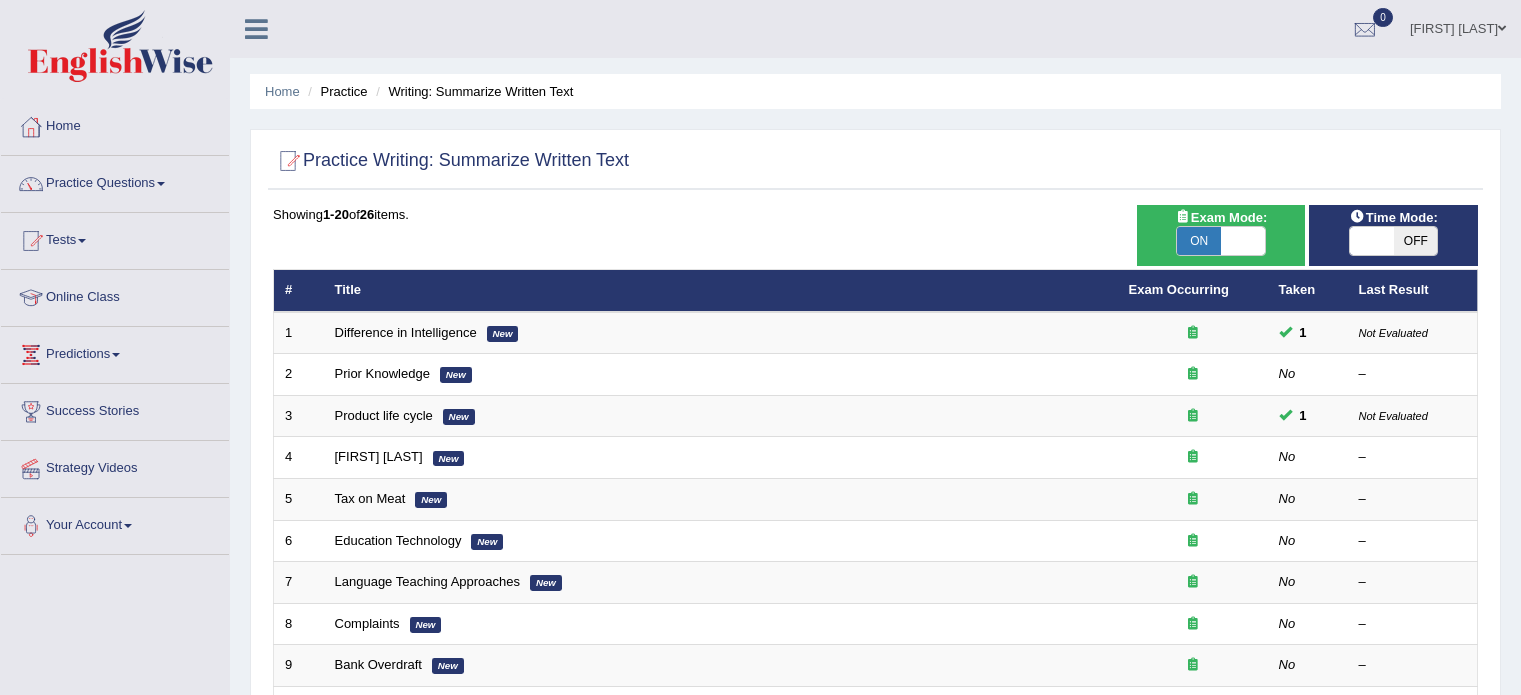 scroll, scrollTop: 0, scrollLeft: 0, axis: both 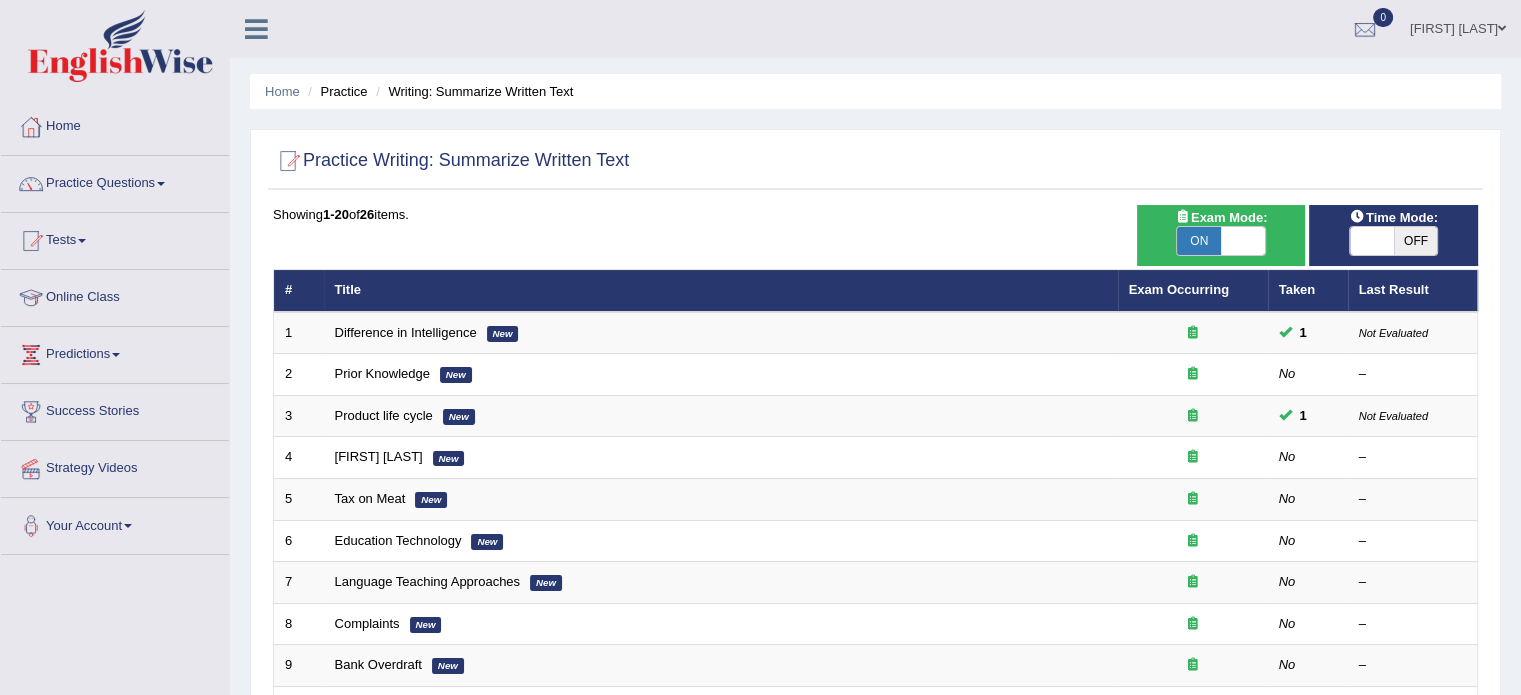 click on "OFF" at bounding box center (1416, 241) 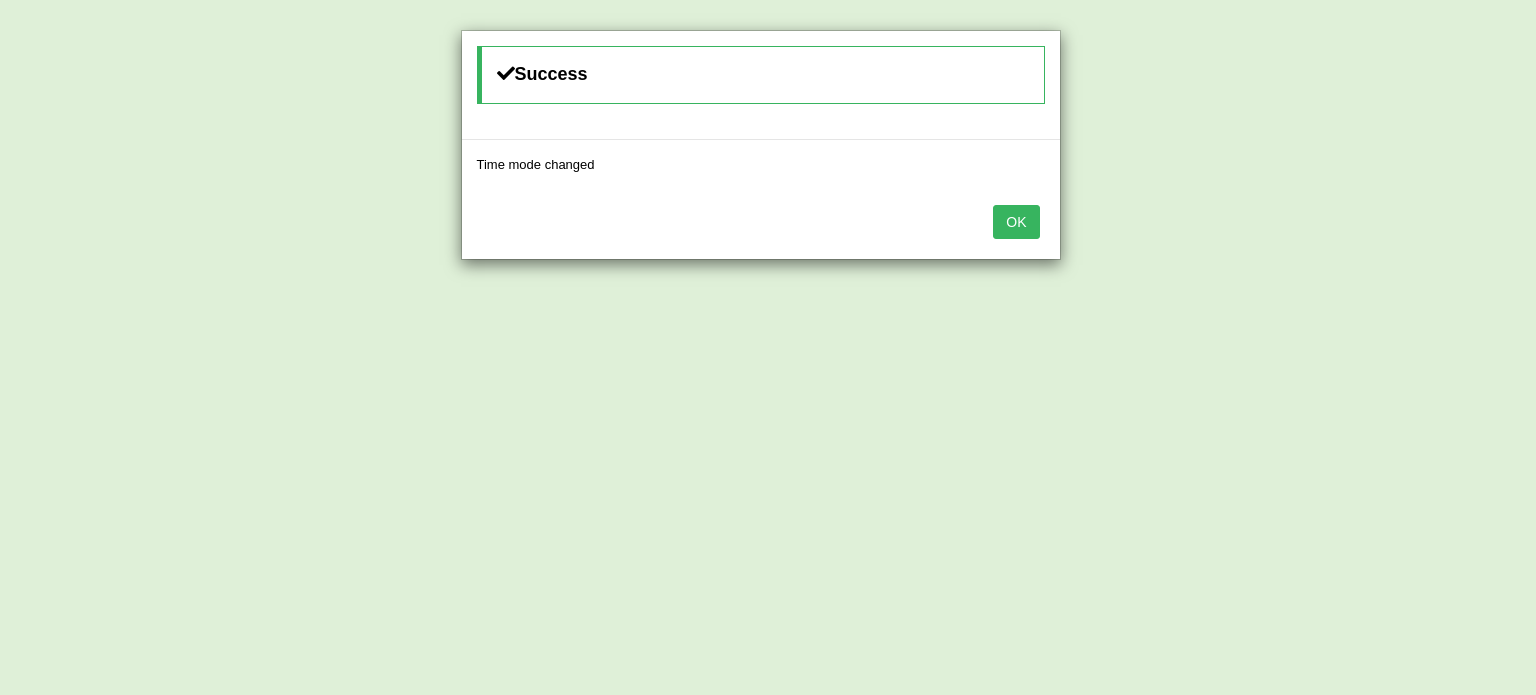 click on "OK" at bounding box center (1016, 222) 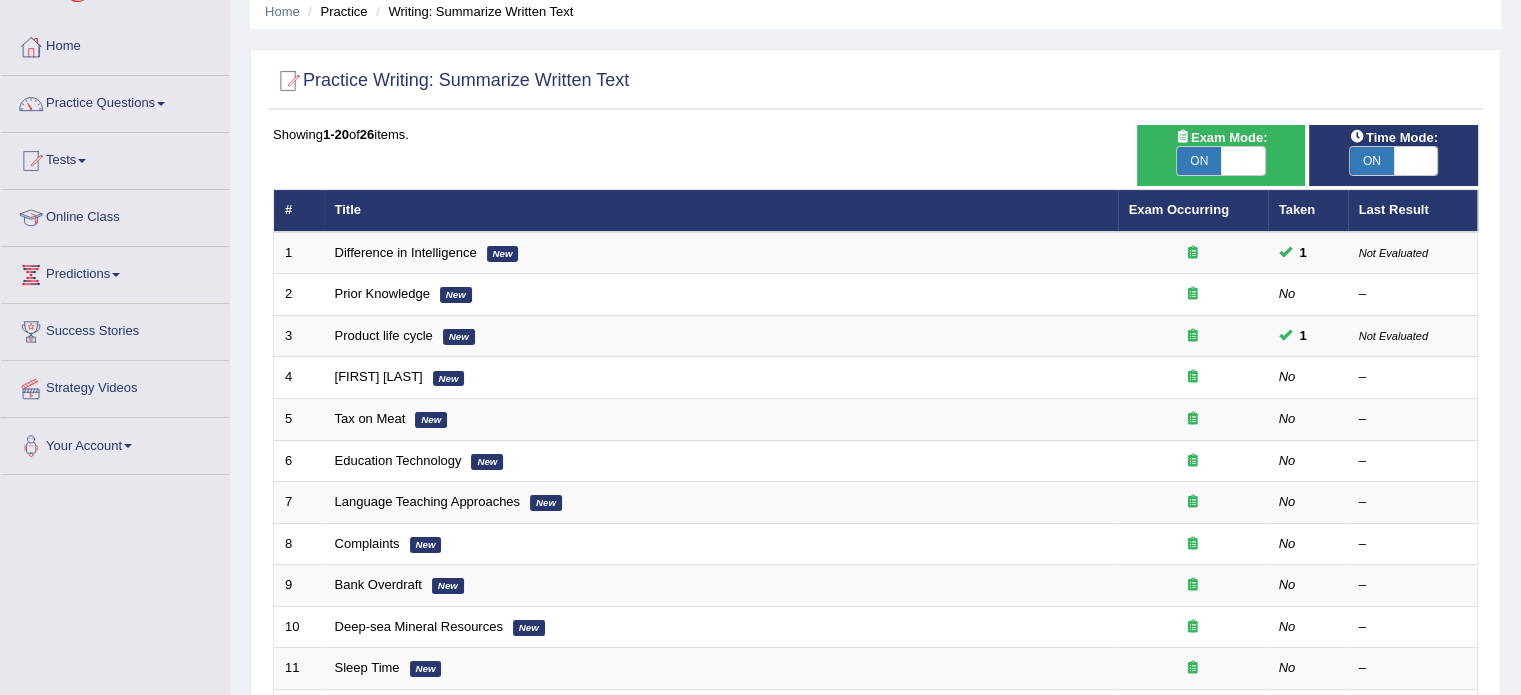 scroll, scrollTop: 120, scrollLeft: 0, axis: vertical 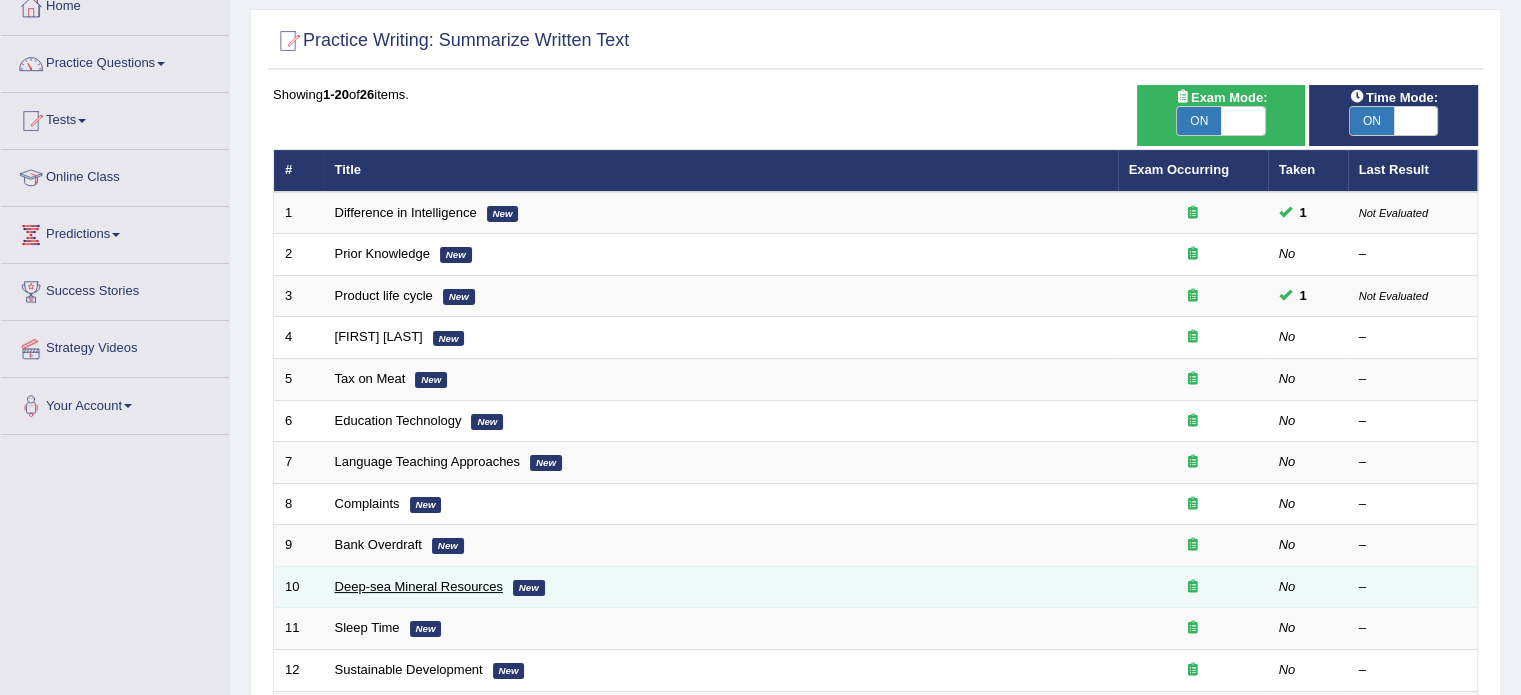 click on "Deep-sea Mineral Resources" at bounding box center (419, 586) 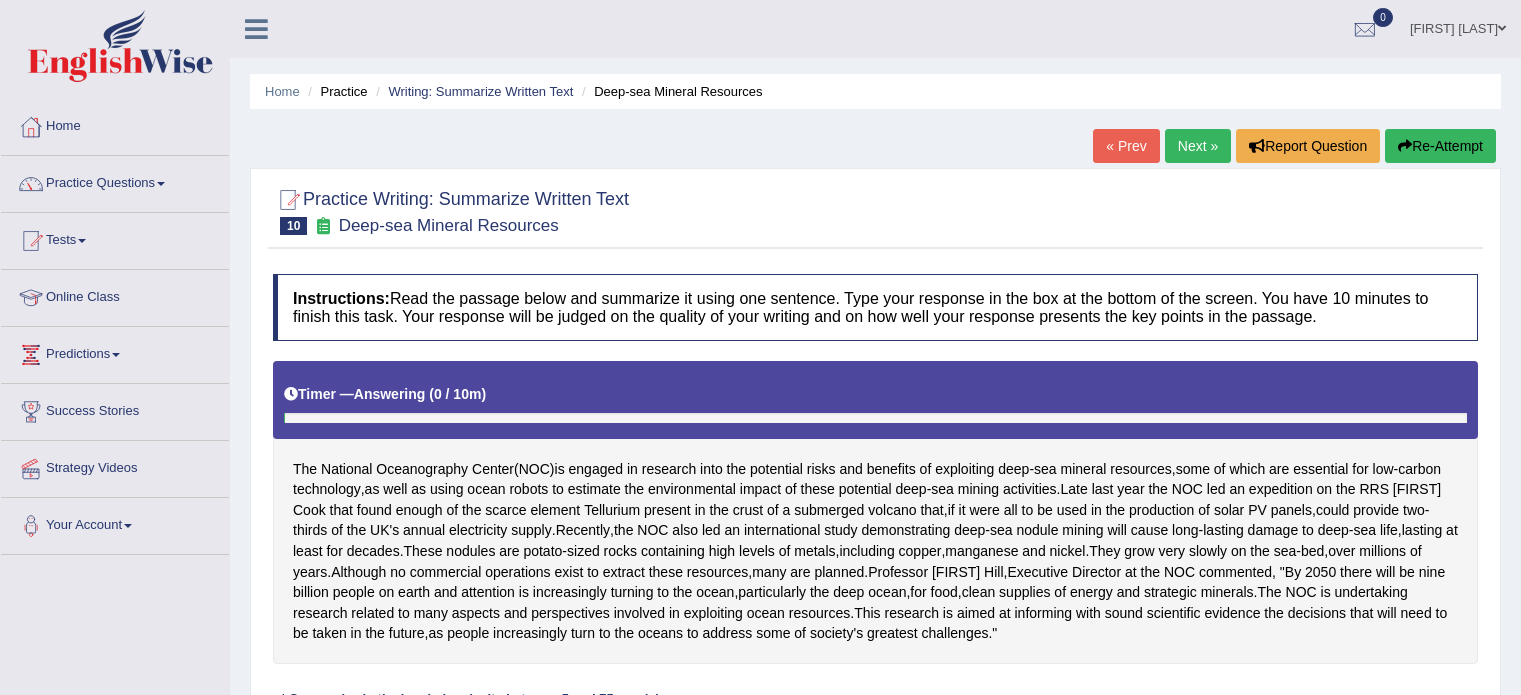 scroll, scrollTop: 0, scrollLeft: 0, axis: both 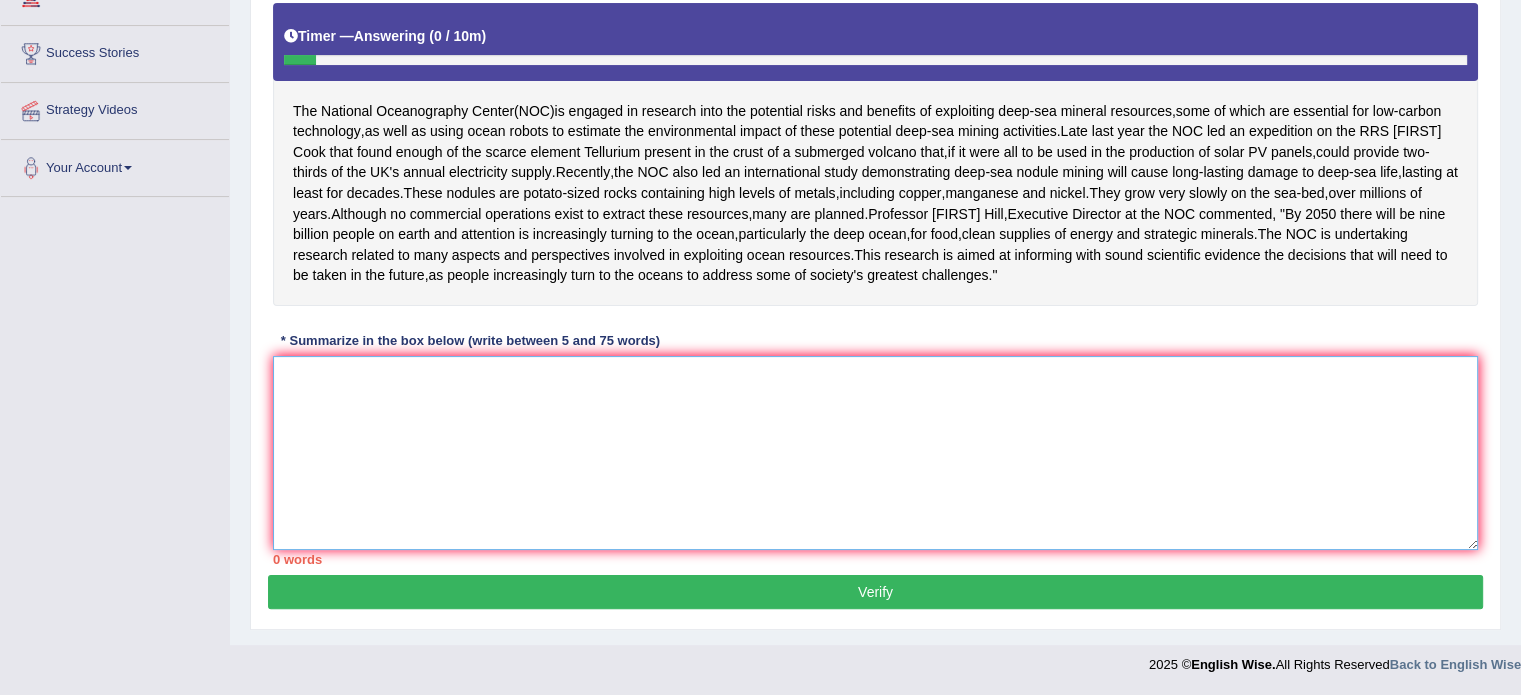 click at bounding box center (875, 453) 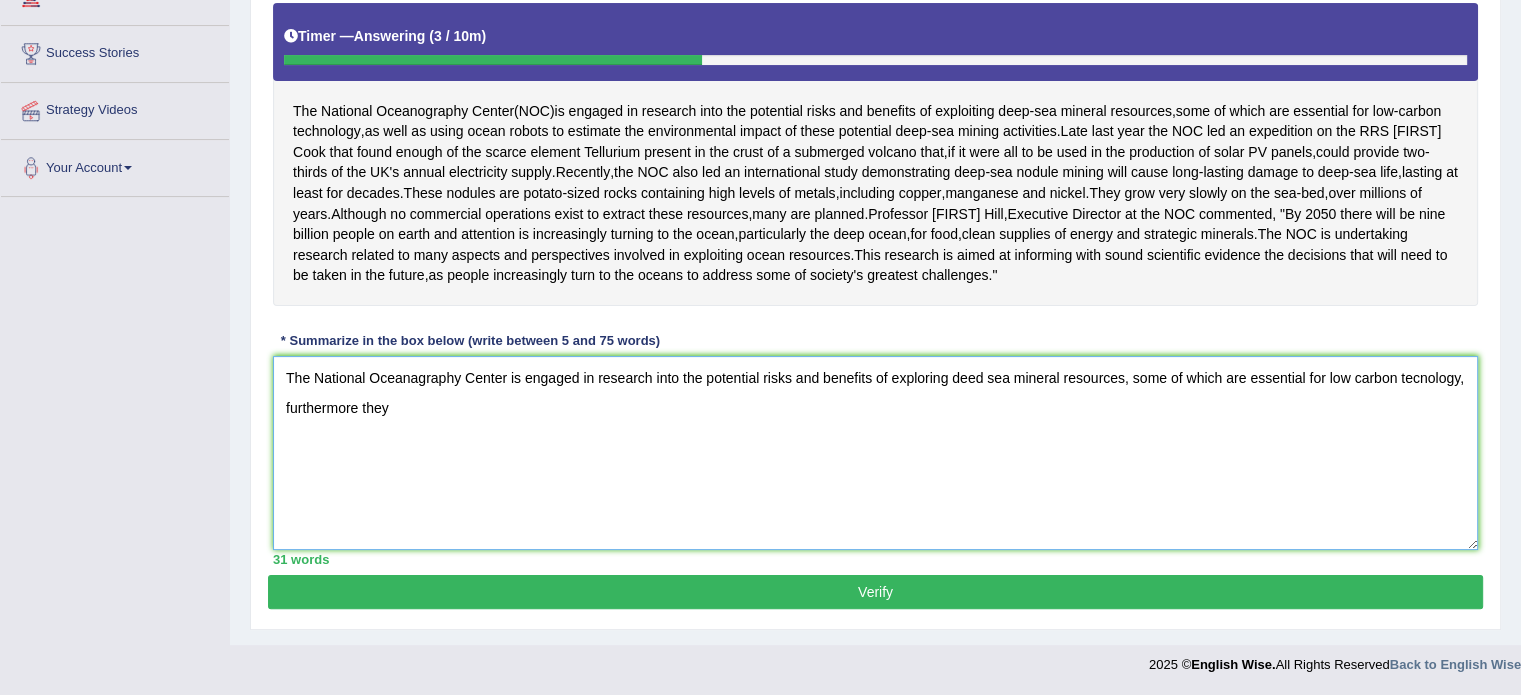 click on "The National Oceanagraphy Center is engaged in research into the potential risks and benefits of exploring deed sea mineral resources, some of which are essential for low carbon tecnology, furthermore they" at bounding box center (875, 453) 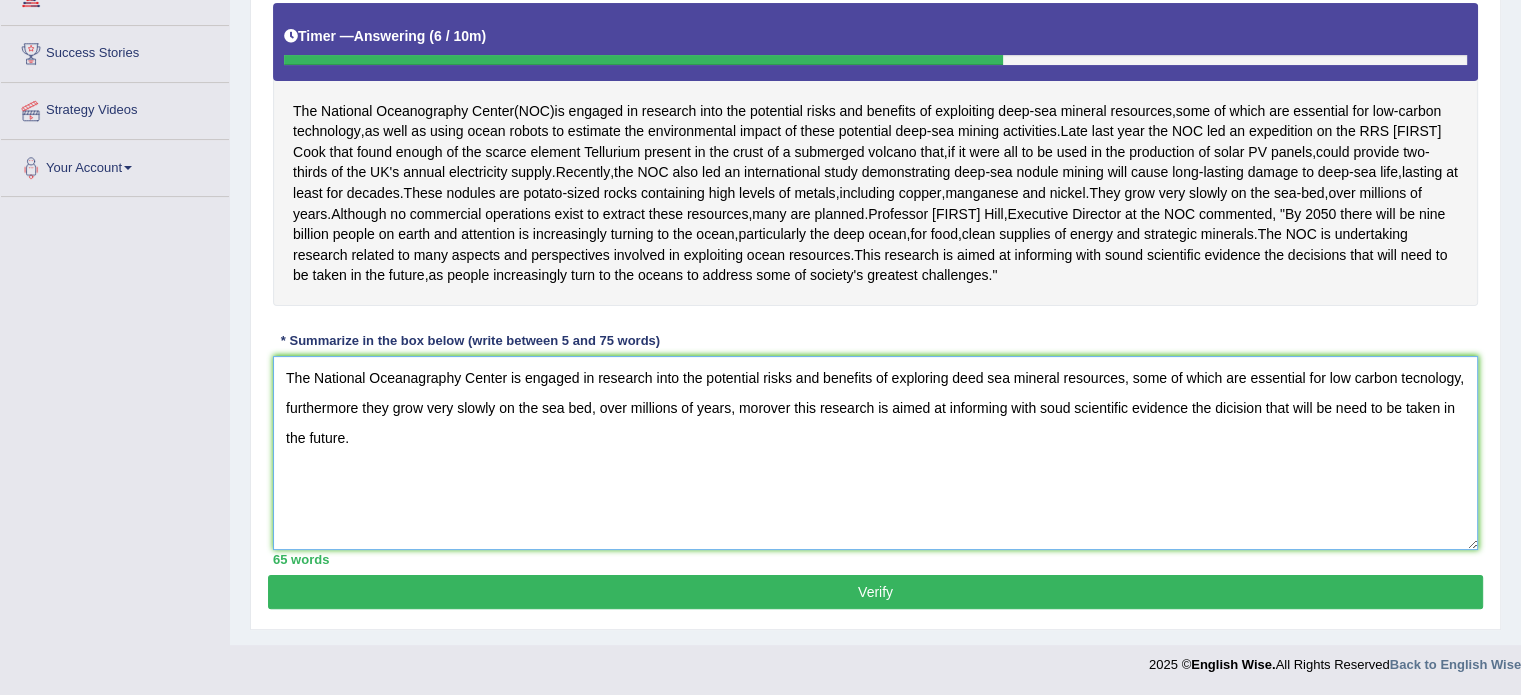 type on "The National Oceanagraphy Center is engaged in research into the potential risks and benefits of exploring deed sea mineral resources, some of which are essential for low carbon tecnology, furthermore they grow very slowly on the sea bed, over millions of years, morover this research is aimed at informing with soud scientific evidence the dicision that will be need to be taken in the future." 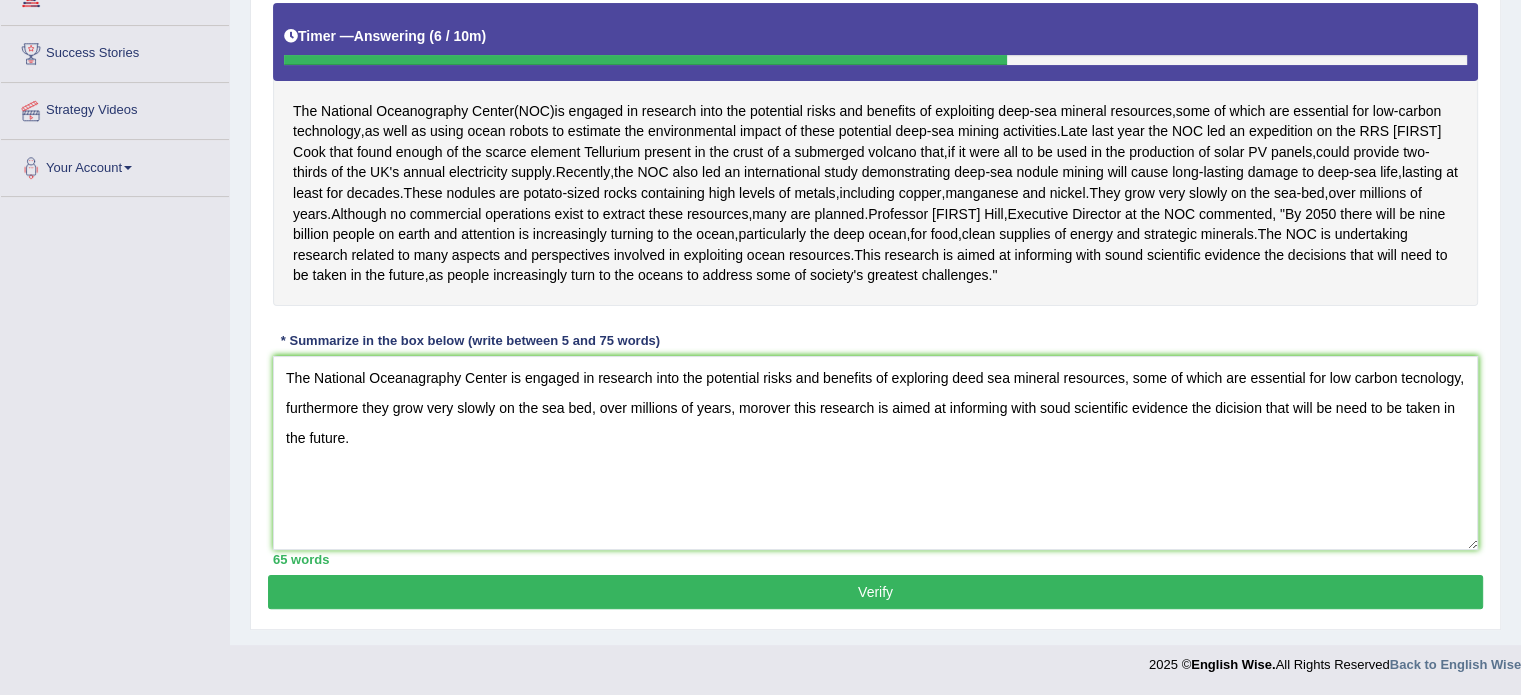 click on "Verify" at bounding box center [875, 592] 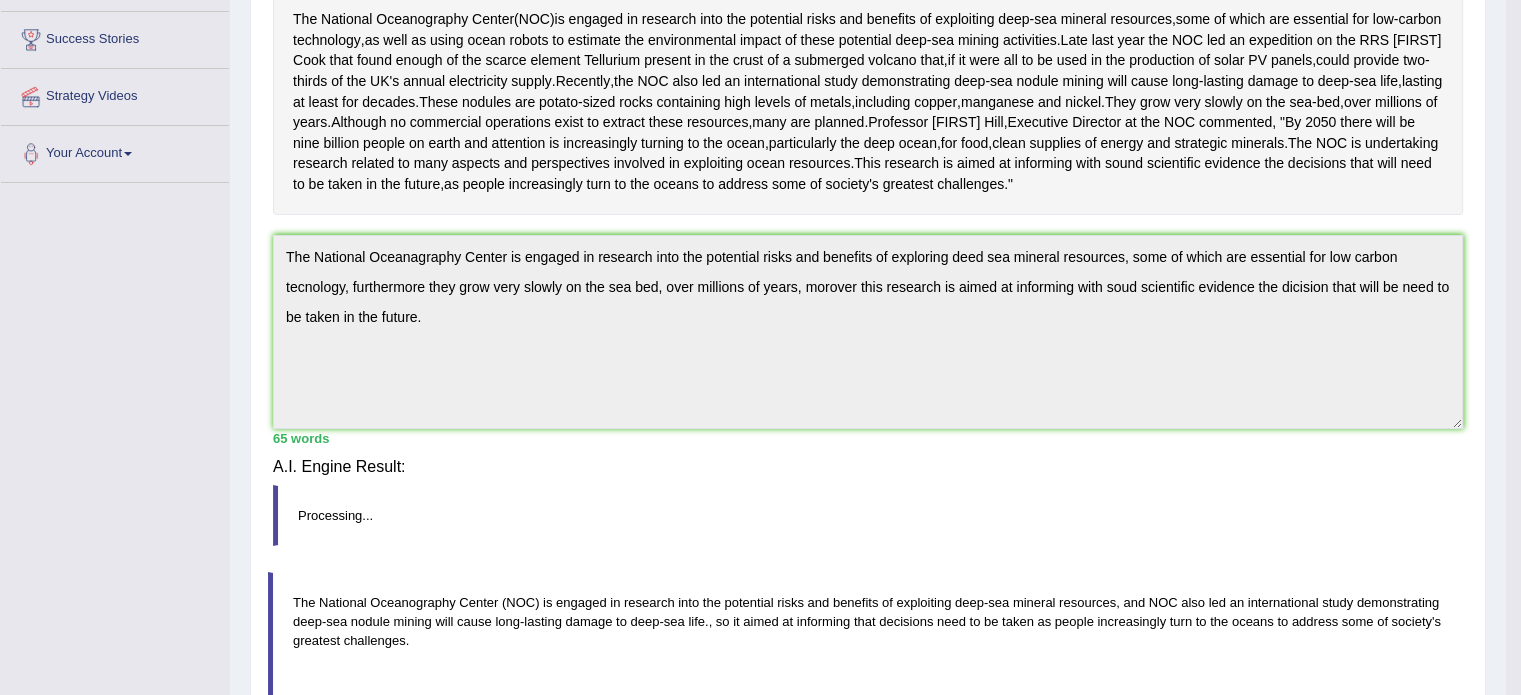 scroll, scrollTop: 355, scrollLeft: 0, axis: vertical 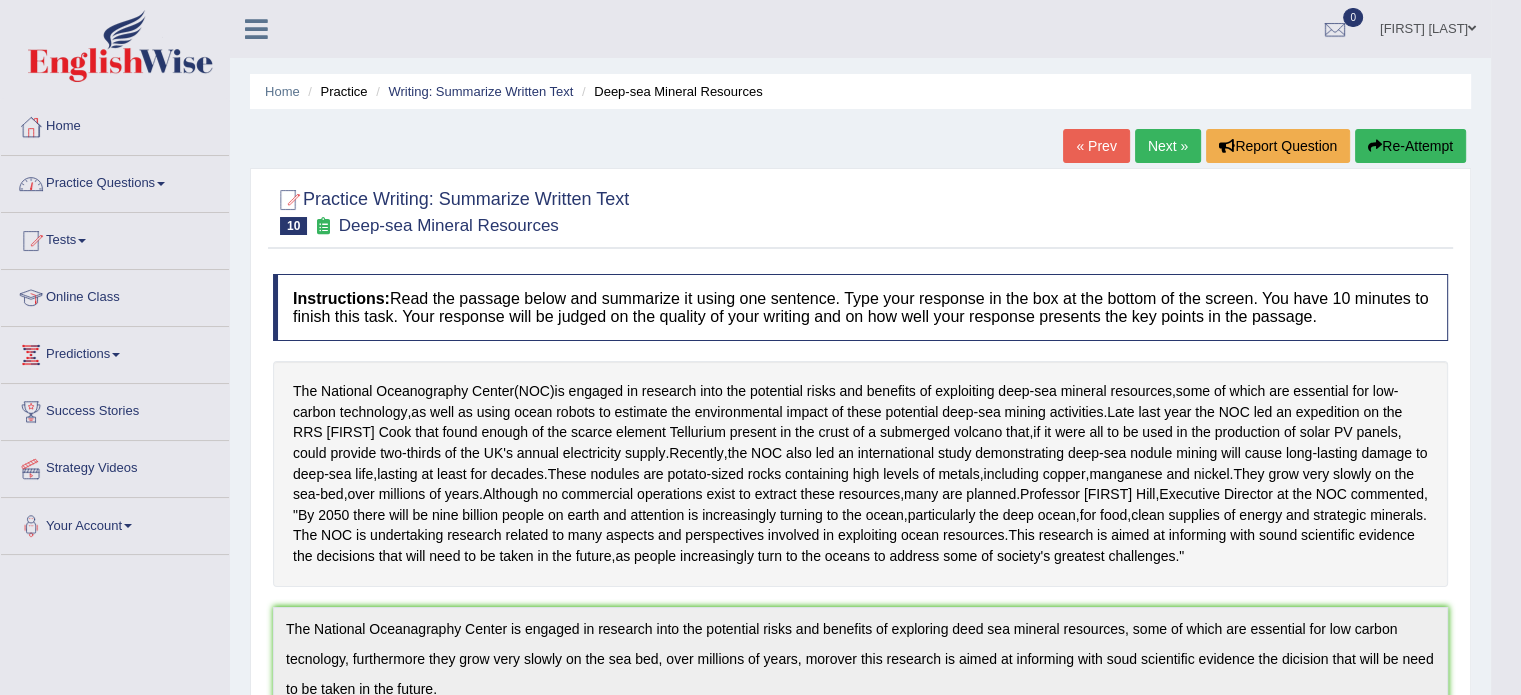 click at bounding box center [161, 184] 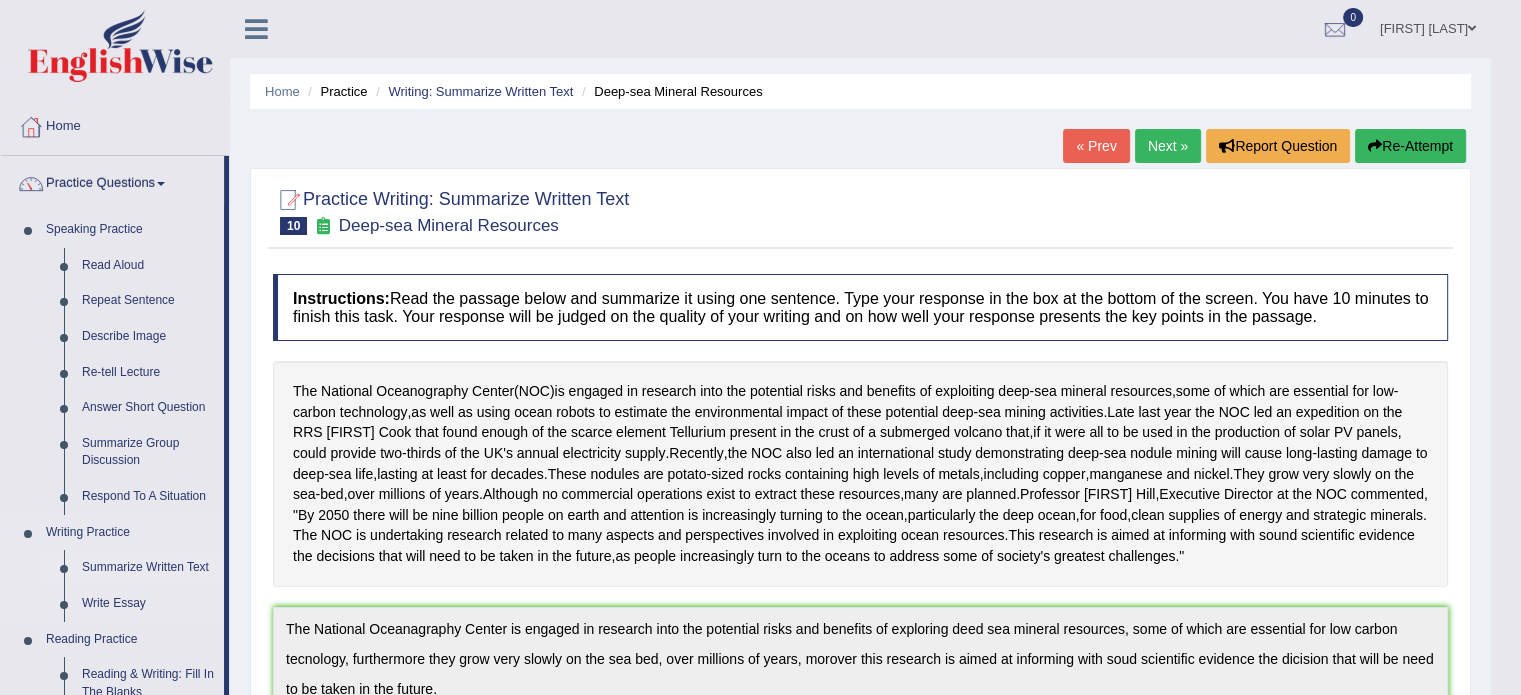 click on "Summarize Written Text" at bounding box center [148, 568] 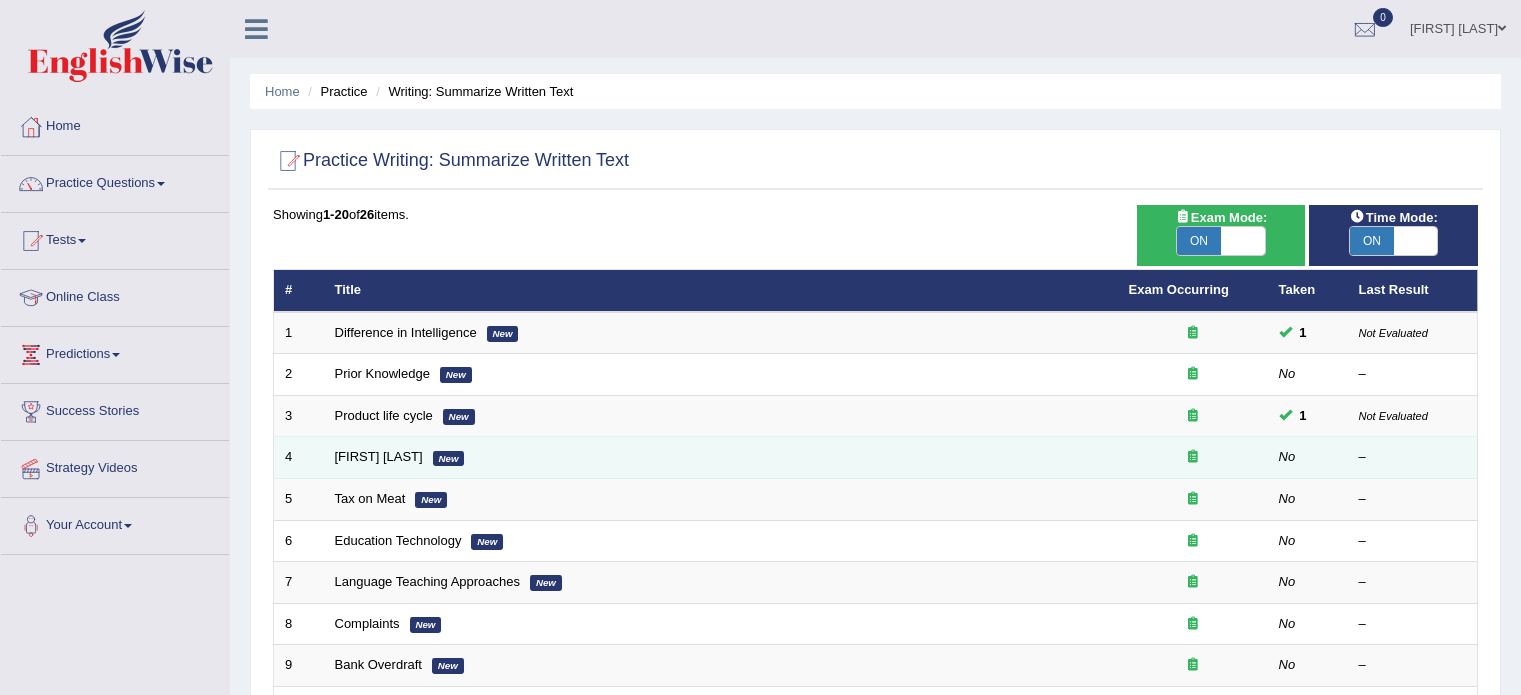 scroll, scrollTop: 0, scrollLeft: 0, axis: both 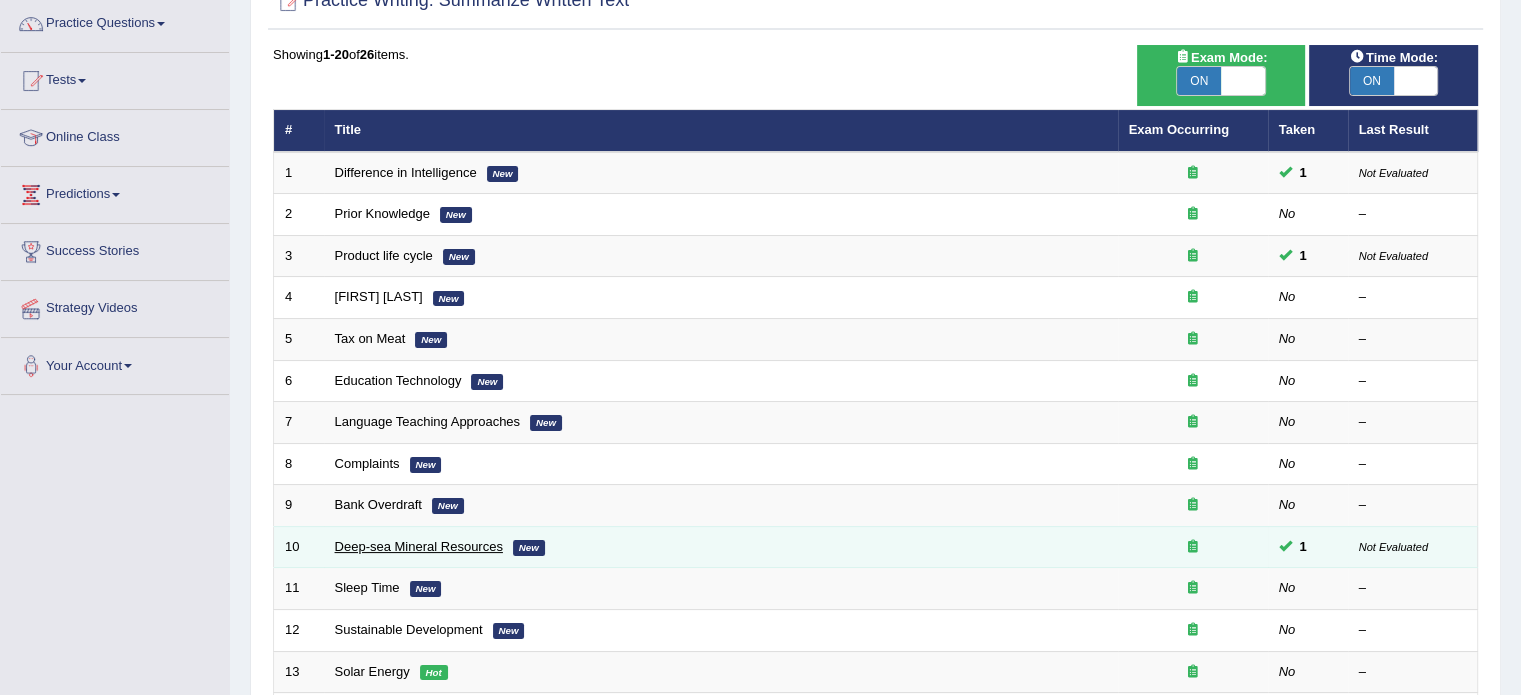 click on "Deep-sea Mineral Resources" at bounding box center (419, 546) 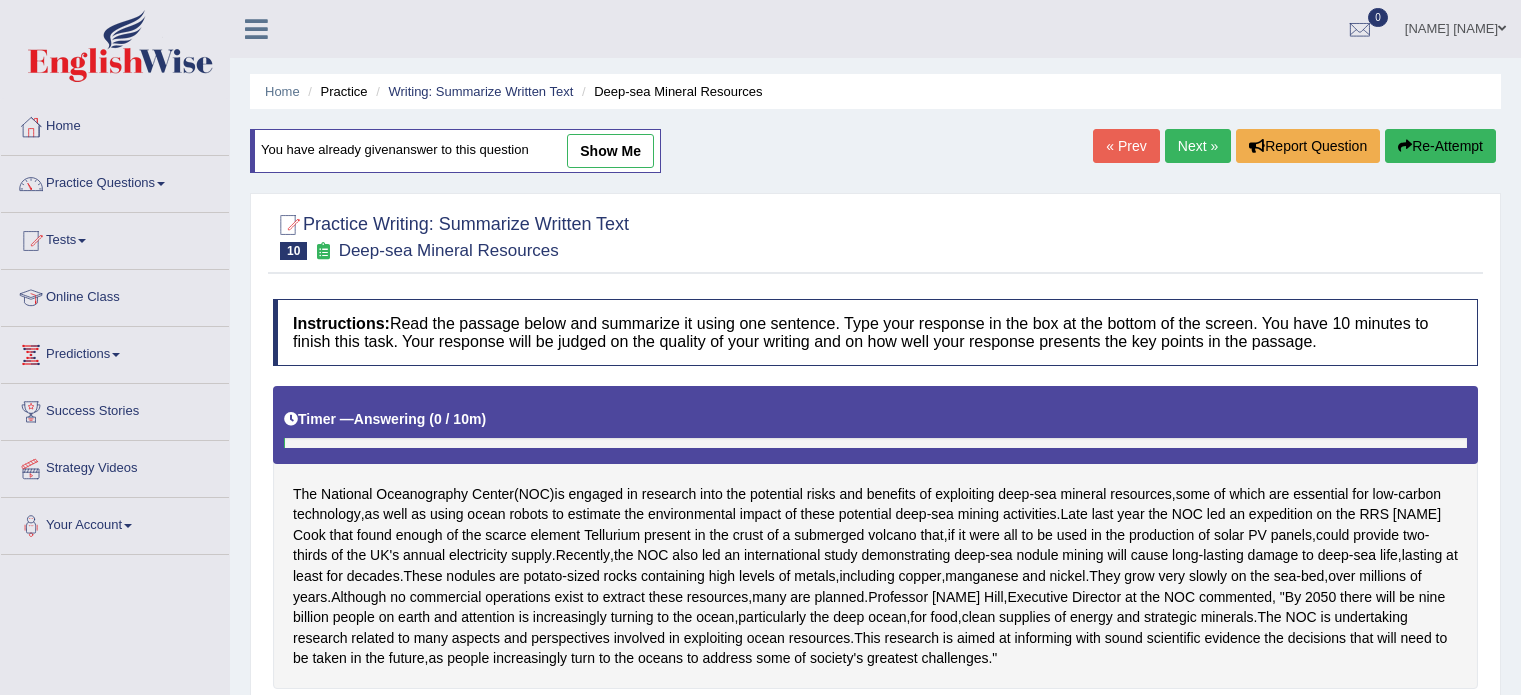 scroll, scrollTop: 0, scrollLeft: 0, axis: both 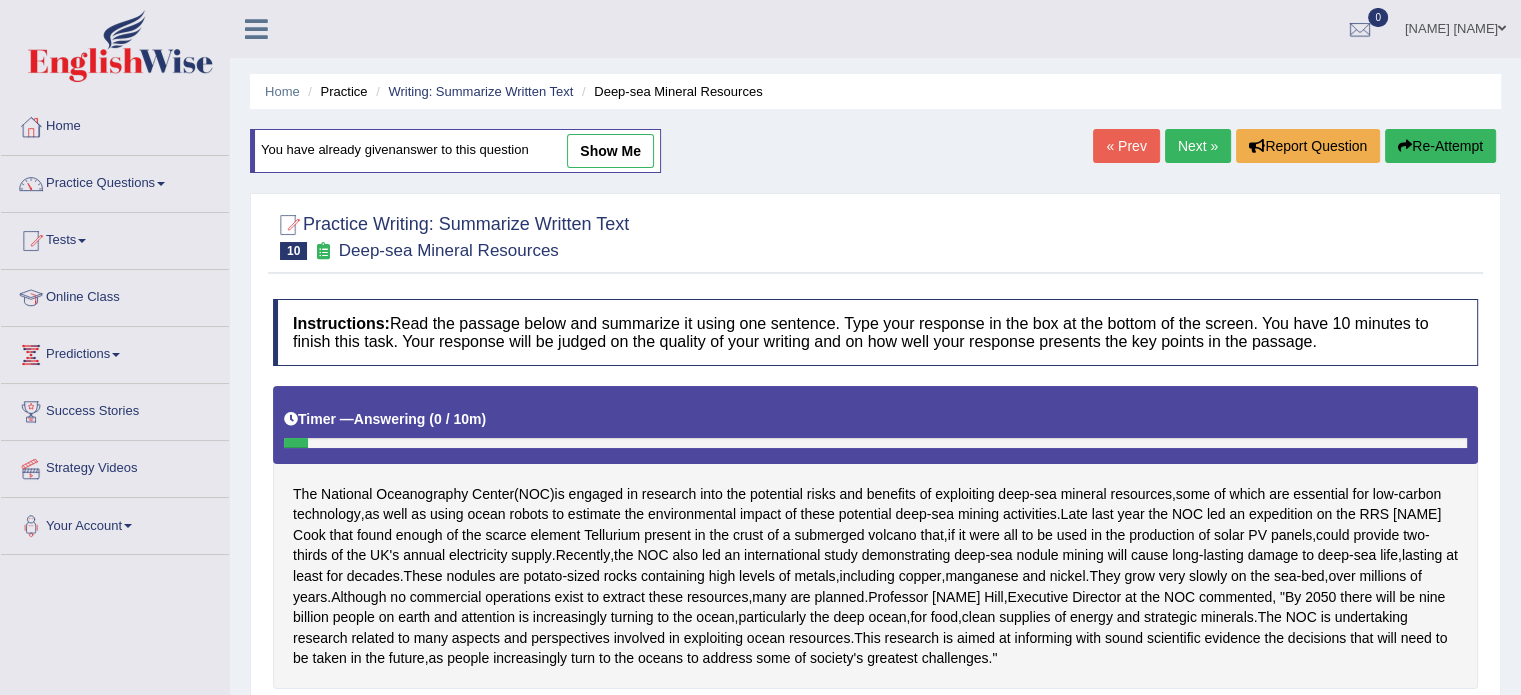 click on "« Prev" at bounding box center (1126, 146) 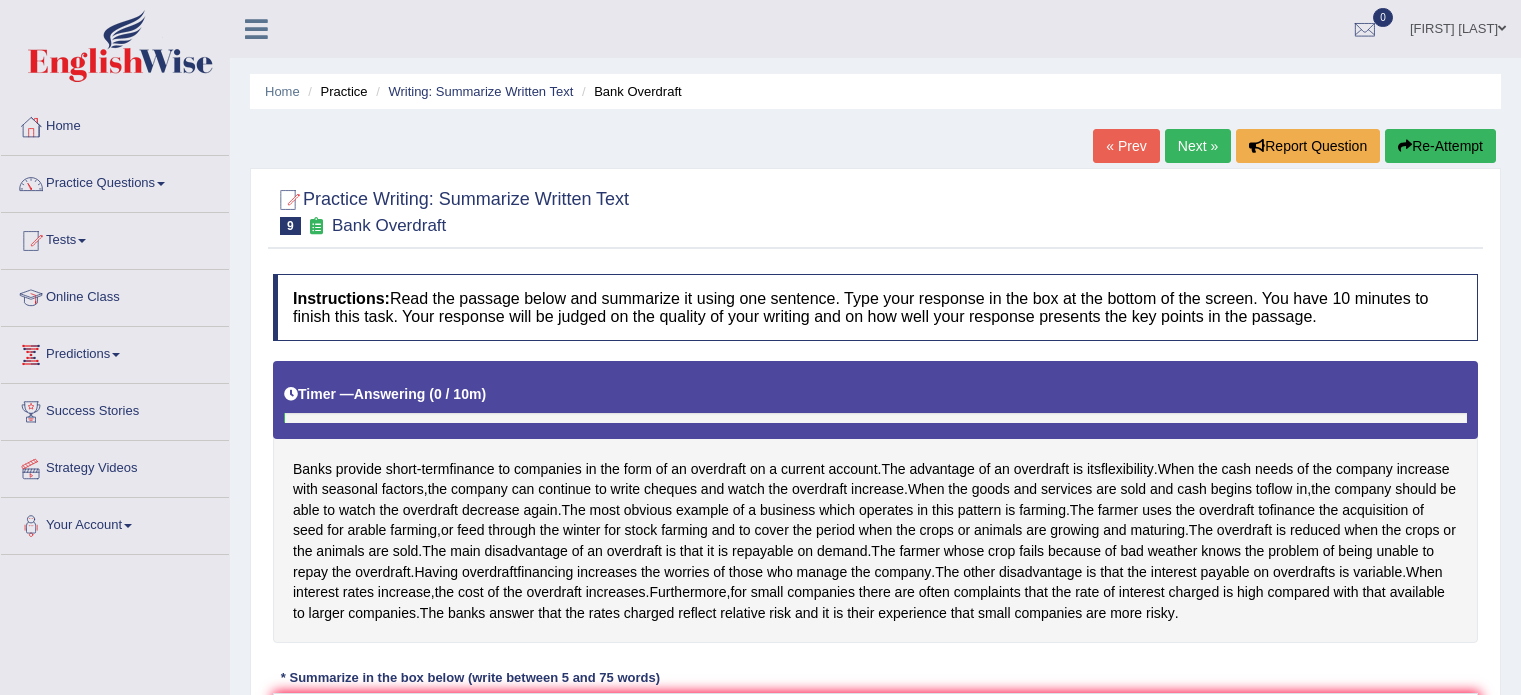 scroll, scrollTop: 0, scrollLeft: 0, axis: both 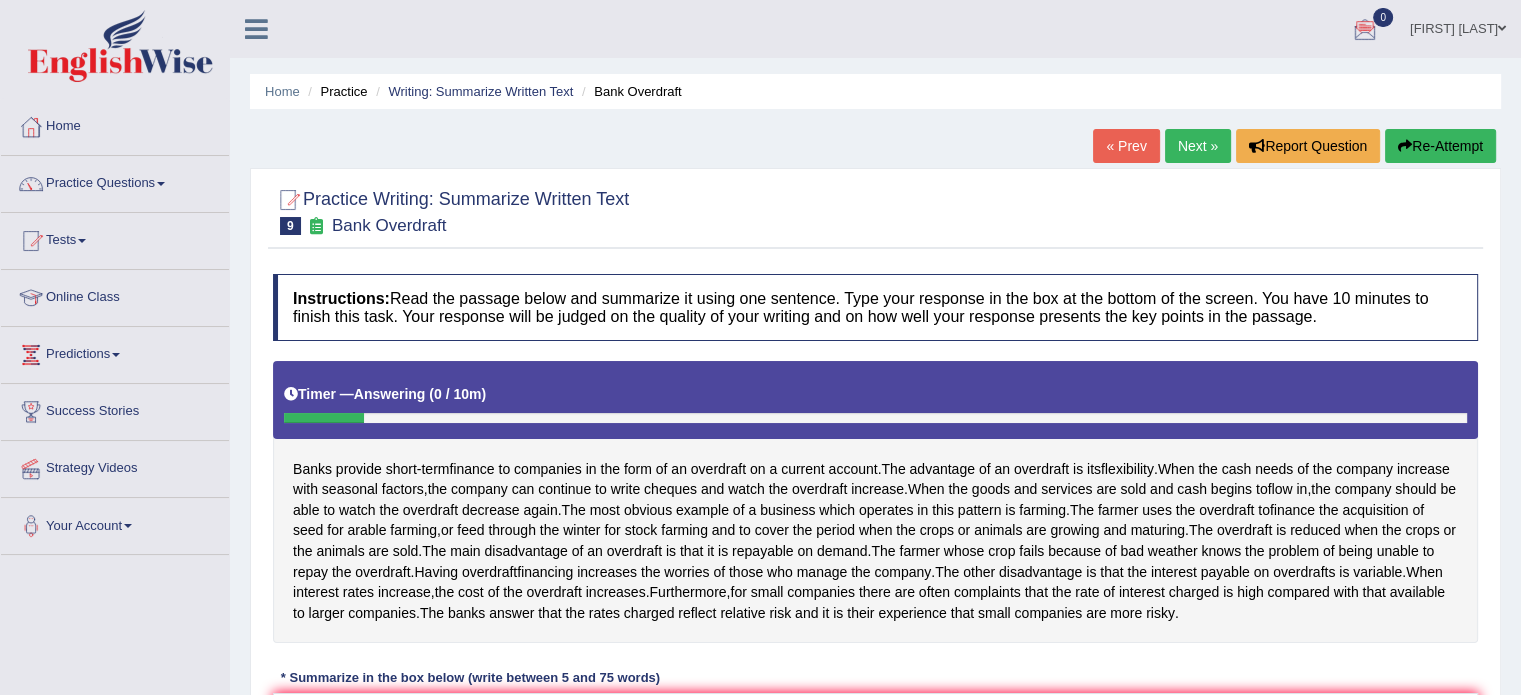click on "Next »" at bounding box center [1198, 146] 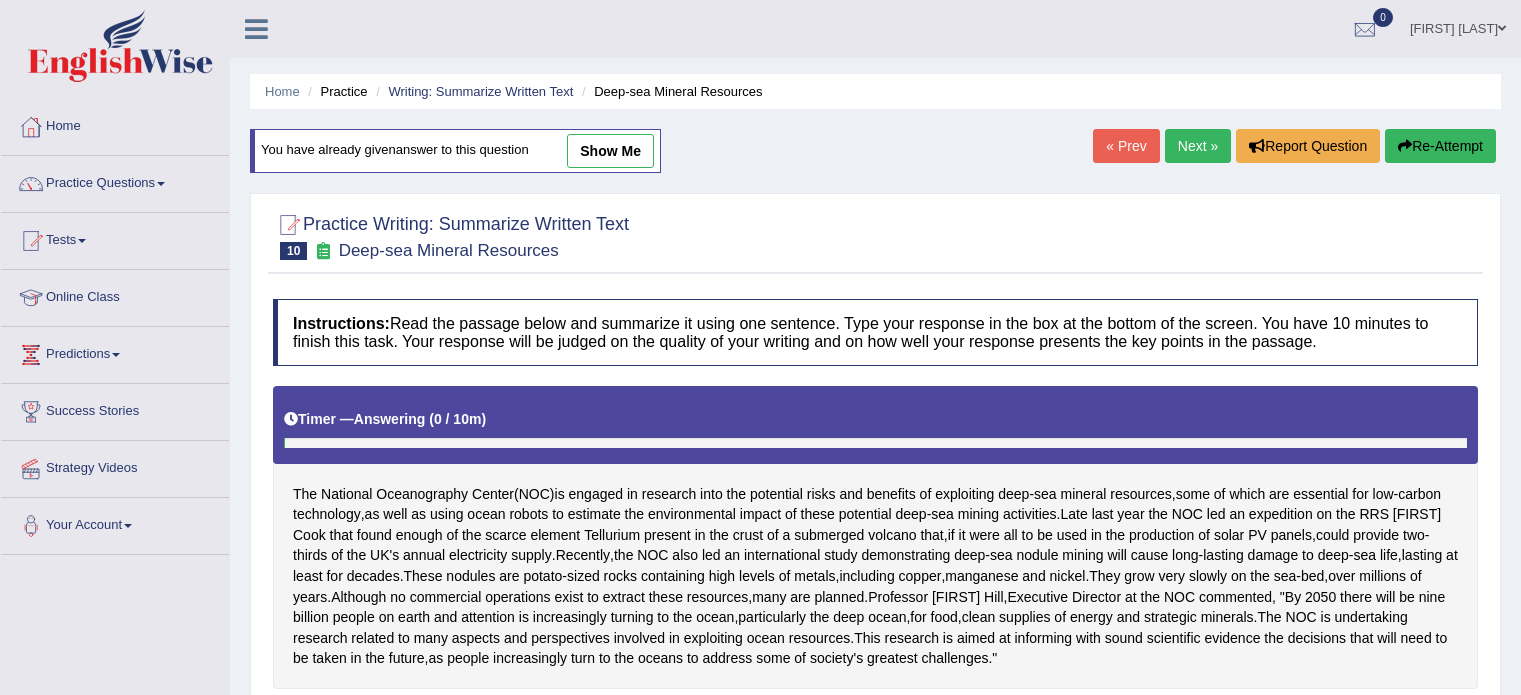 scroll, scrollTop: 0, scrollLeft: 0, axis: both 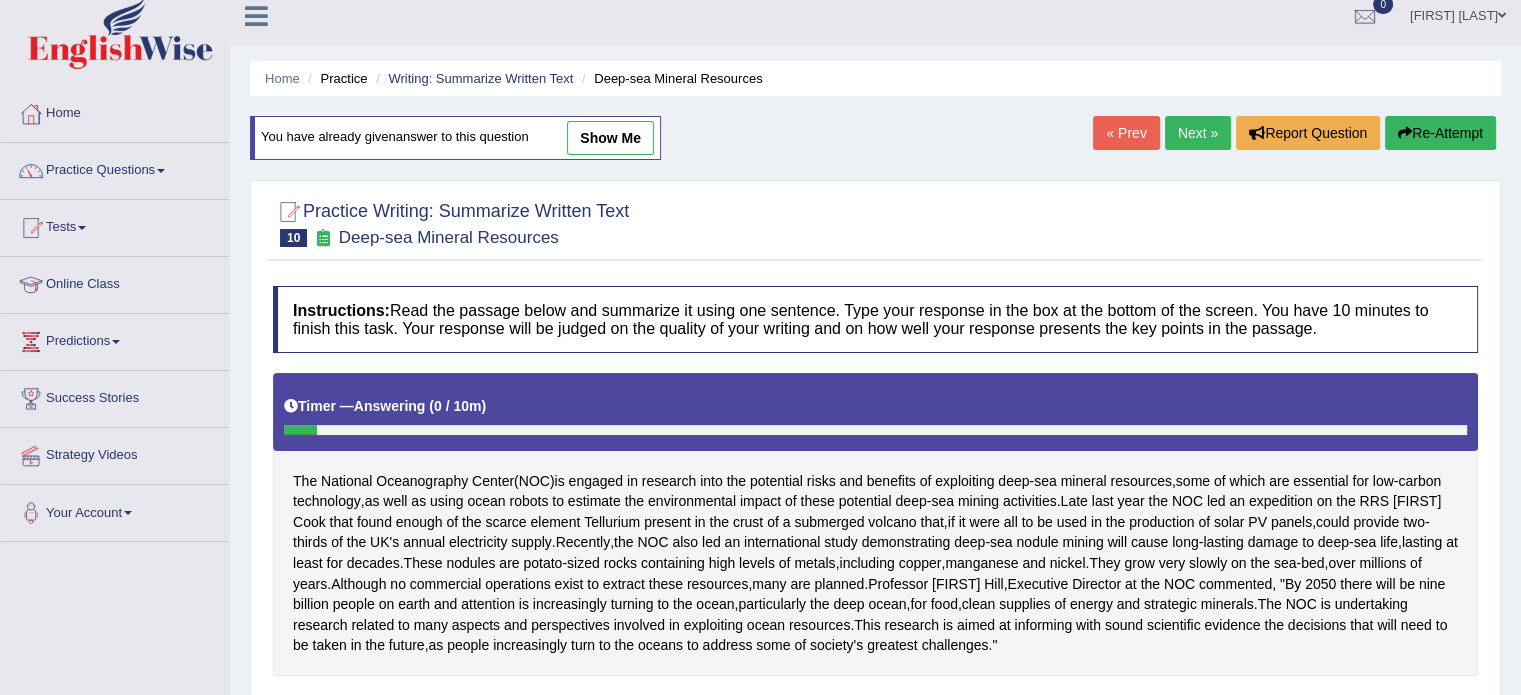click on "show me" at bounding box center (610, 138) 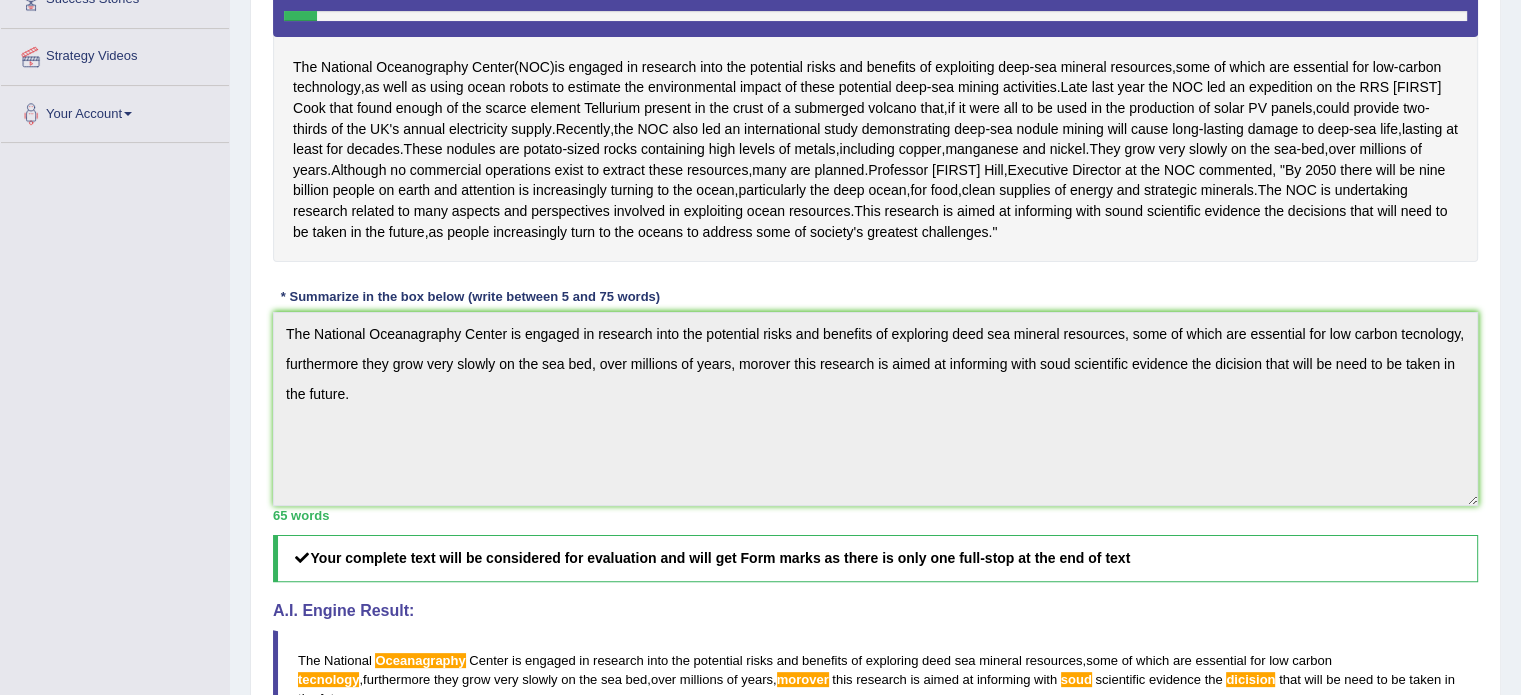 scroll, scrollTop: 440, scrollLeft: 0, axis: vertical 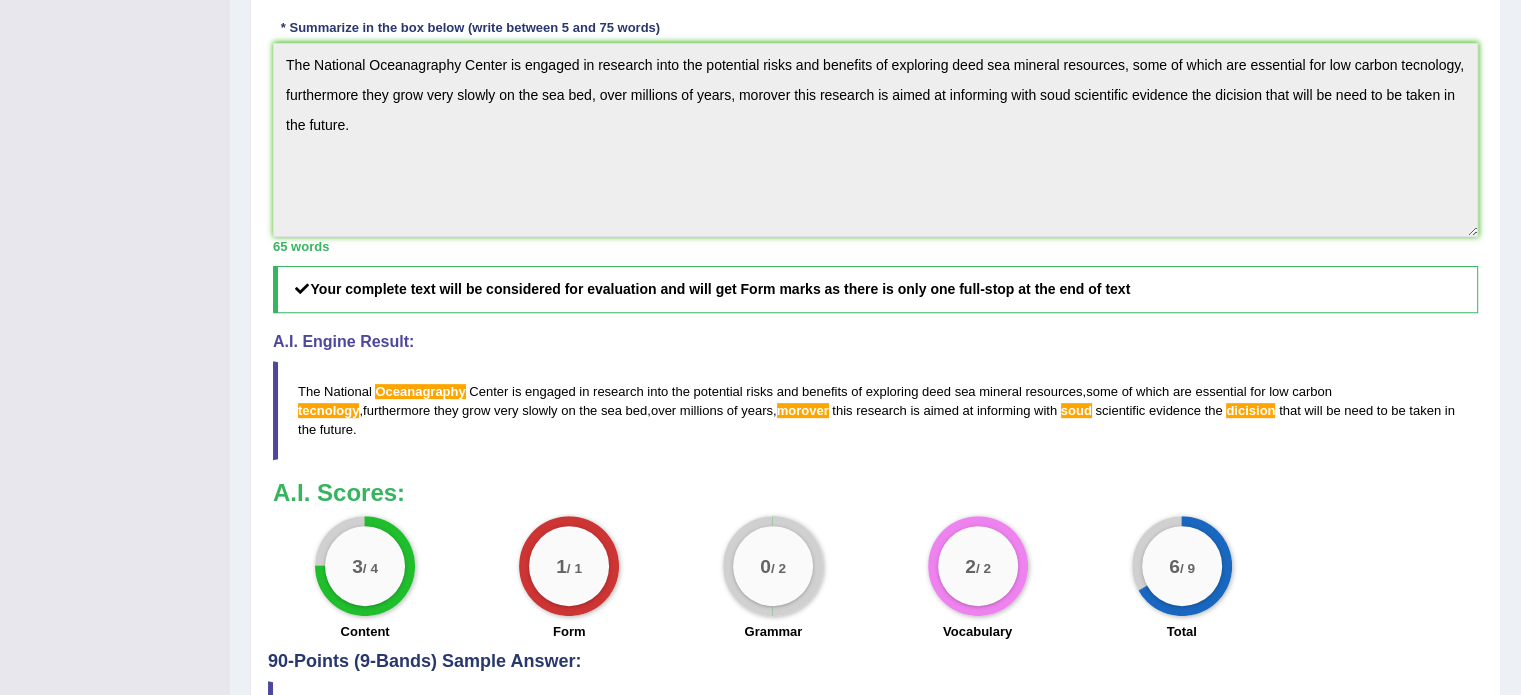 click on "The   National   Oceanagraphy   Center   is   engaged   in   research   into   the   potential   risks   and   benefits   of   exploring   deed   sea   mineral   resources ,  some   of   which   are   essential   for   low   carbon   tecnology ,  furthermore   they   grow   very   slowly   on   the   sea   bed ,  over   millions   of   years ,  morover   this   research   is   aimed   at   informing   with   soud   scientific   evidence   the   dicision   that   will   be   need   to   be   taken   in   the   future ." at bounding box center [875, 410] 